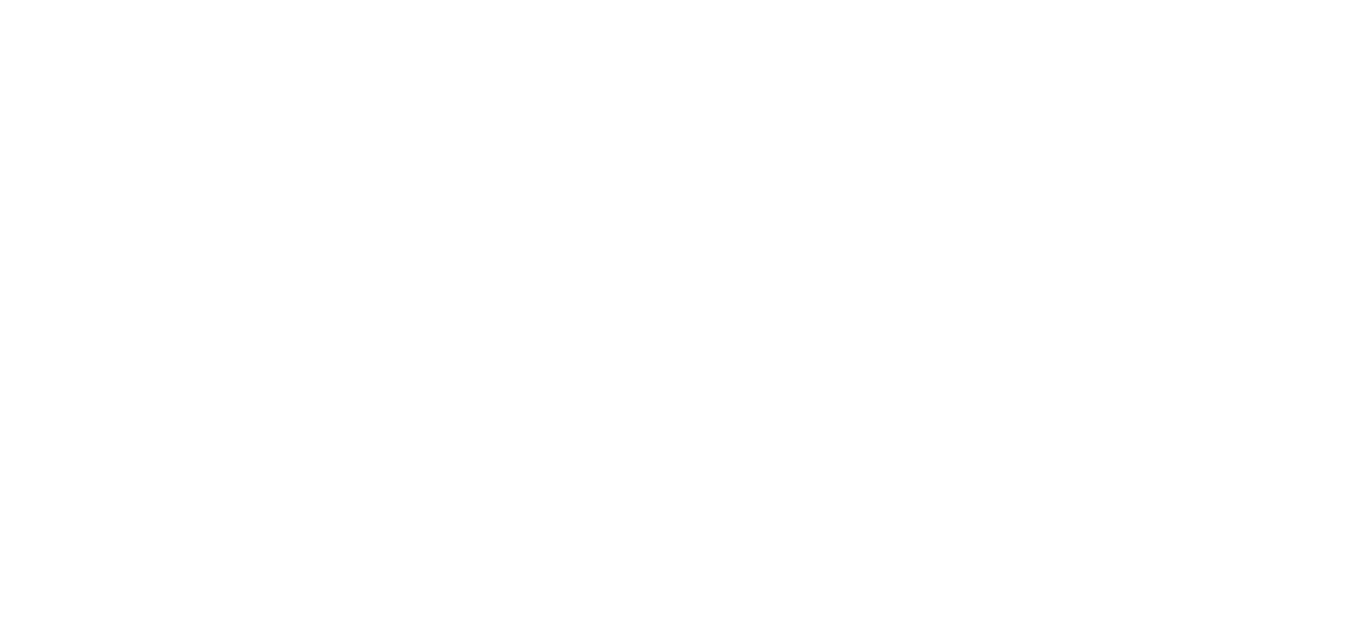 scroll, scrollTop: 0, scrollLeft: 0, axis: both 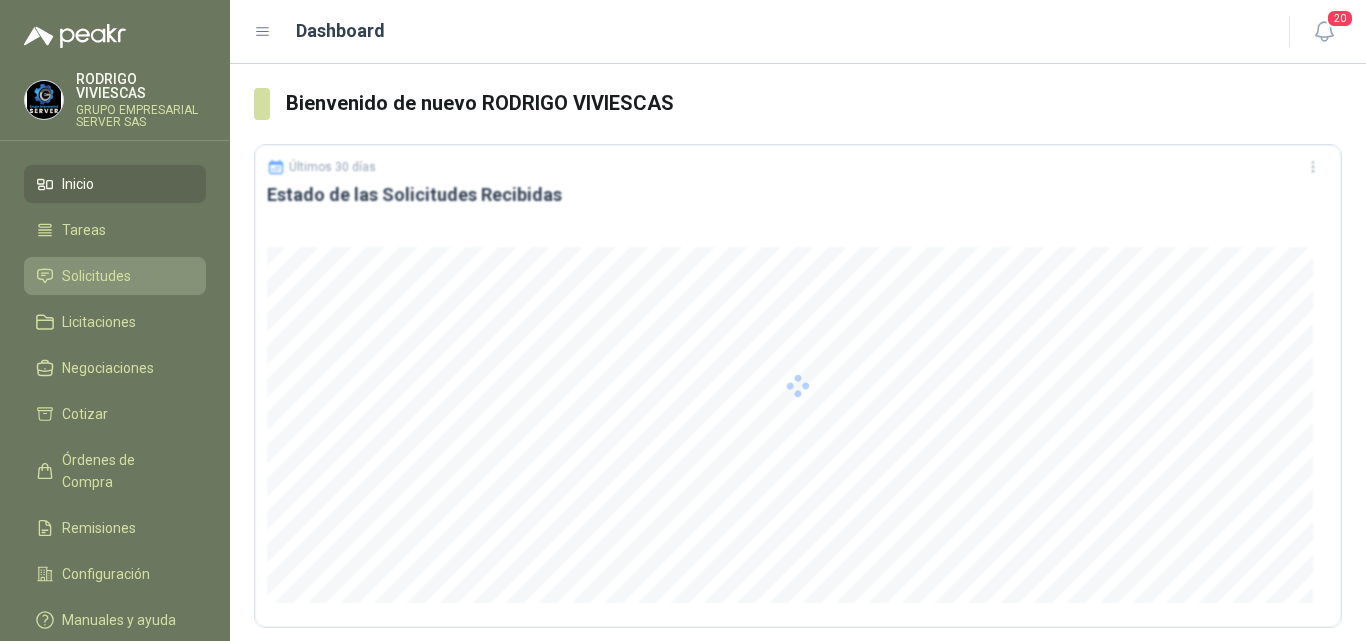 click on "Solicitudes" at bounding box center [96, 276] 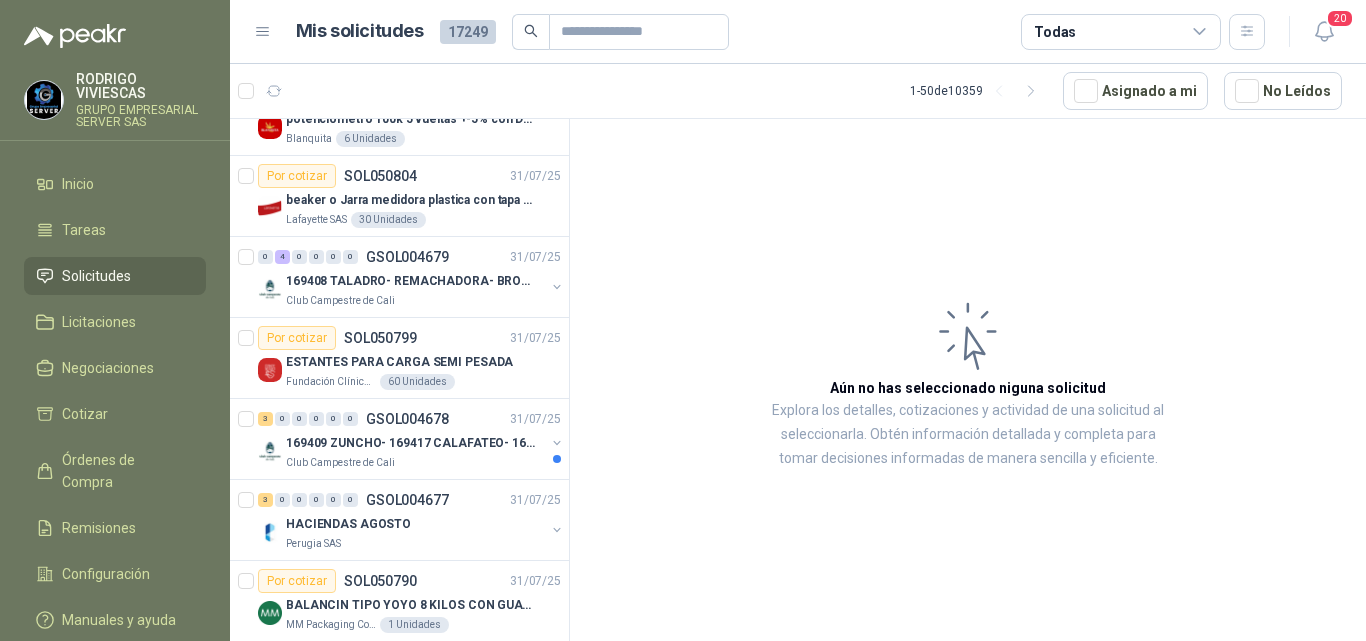 scroll, scrollTop: 3565, scrollLeft: 0, axis: vertical 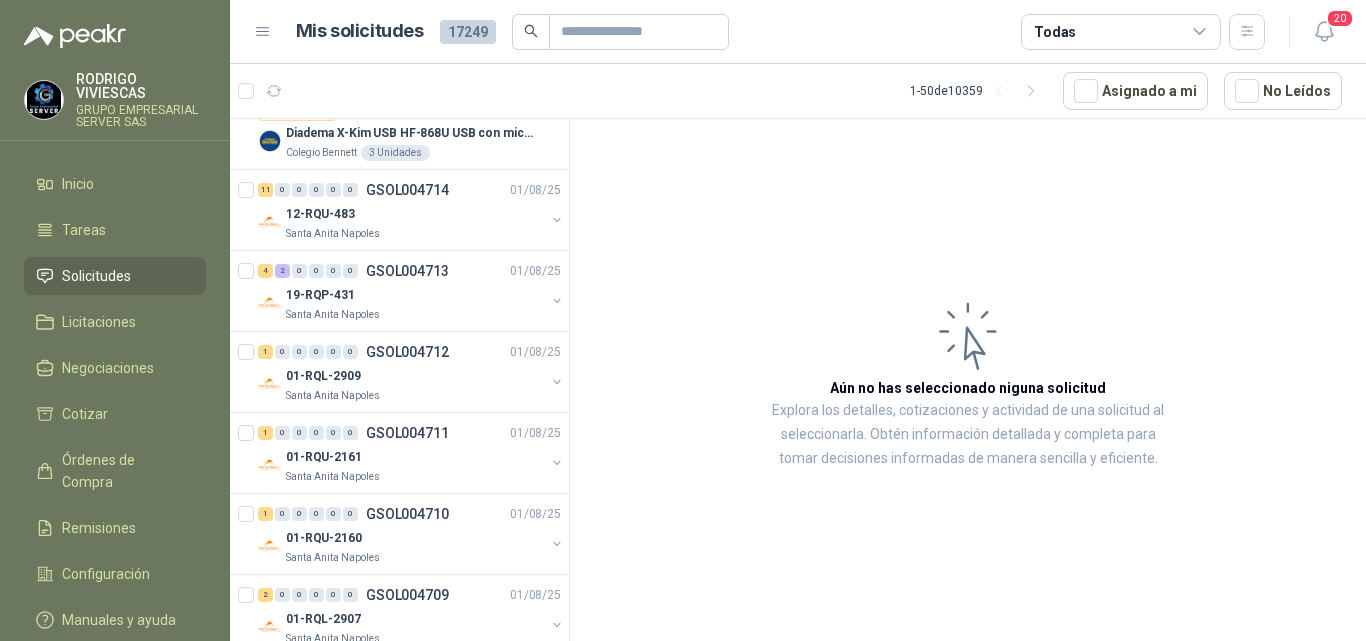 drag, startPoint x: 484, startPoint y: 234, endPoint x: 485, endPoint y: 222, distance: 12.0415945 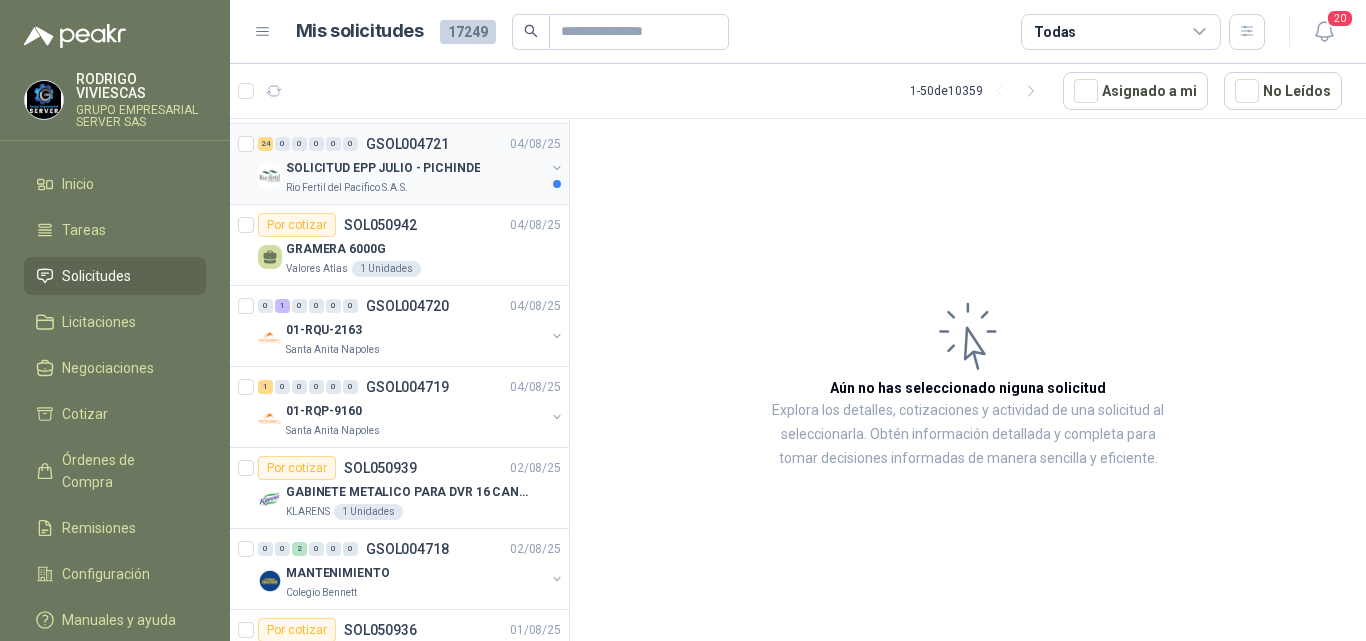 scroll, scrollTop: 0, scrollLeft: 0, axis: both 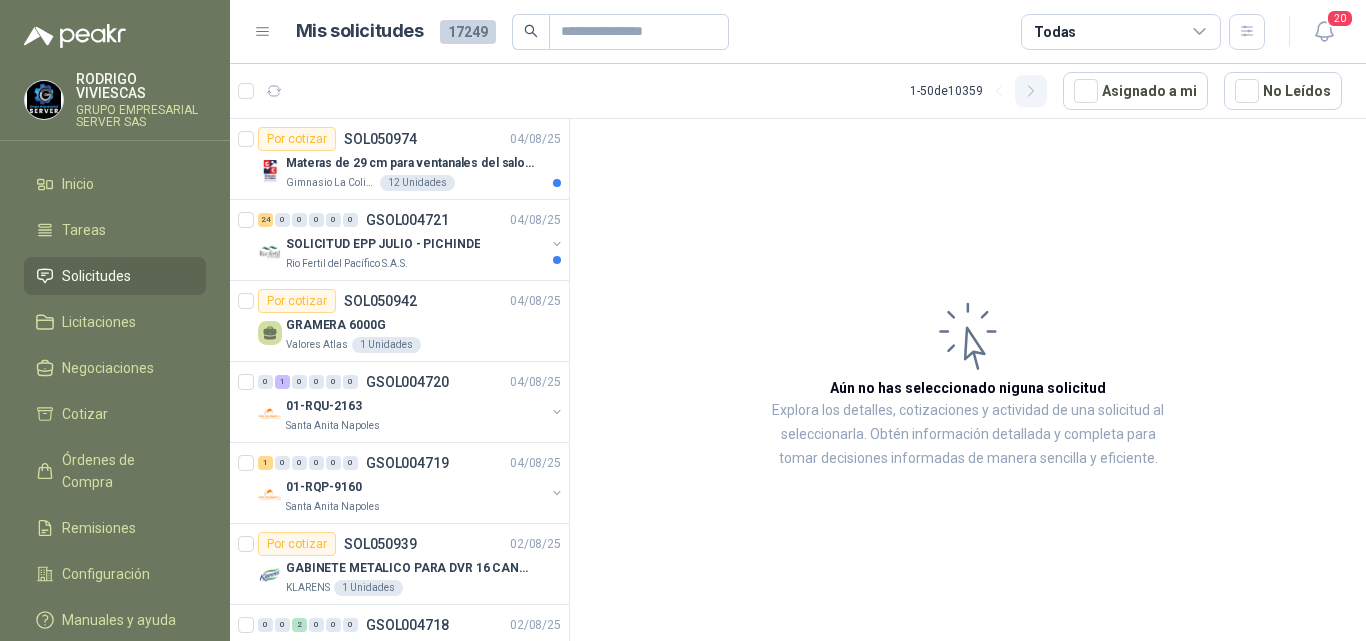 click 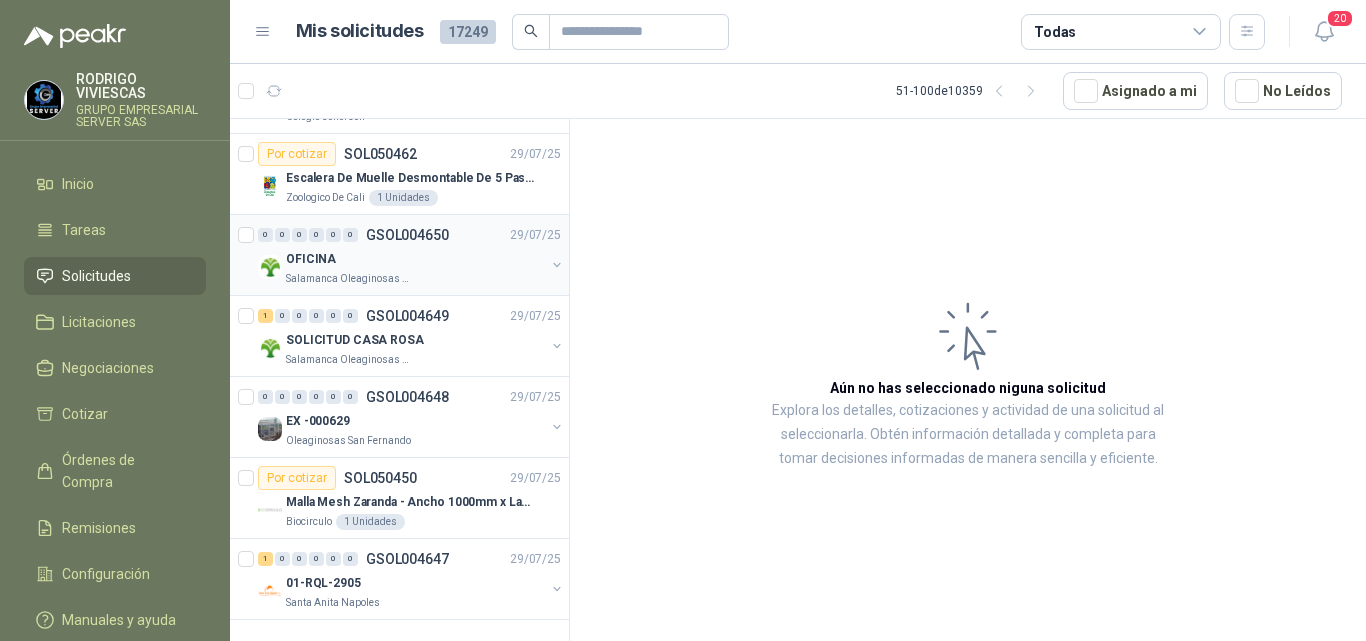 scroll, scrollTop: 3565, scrollLeft: 0, axis: vertical 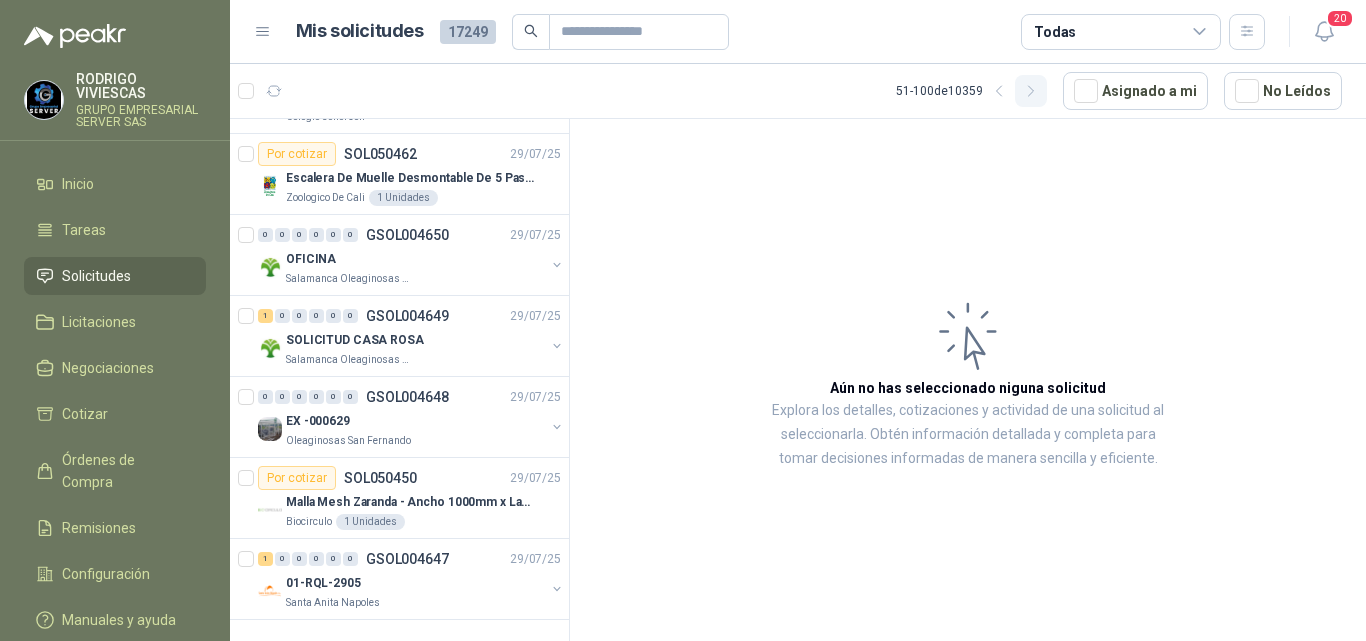 click 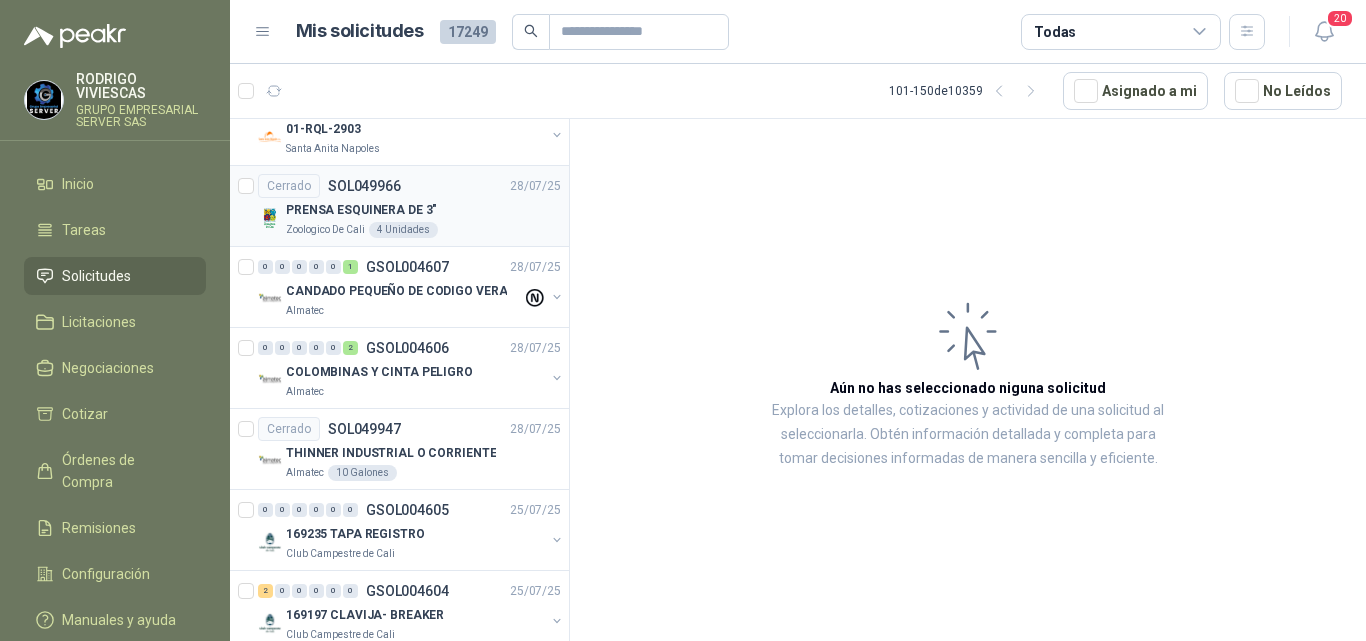 scroll, scrollTop: 3349, scrollLeft: 0, axis: vertical 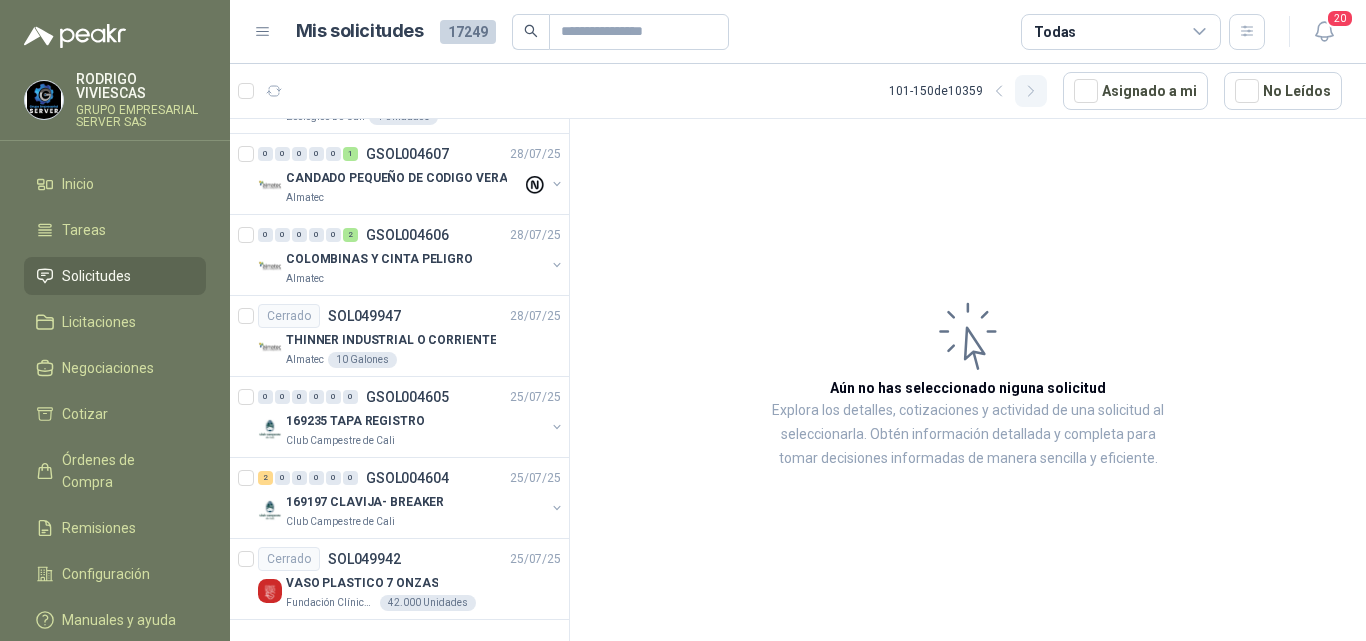 click 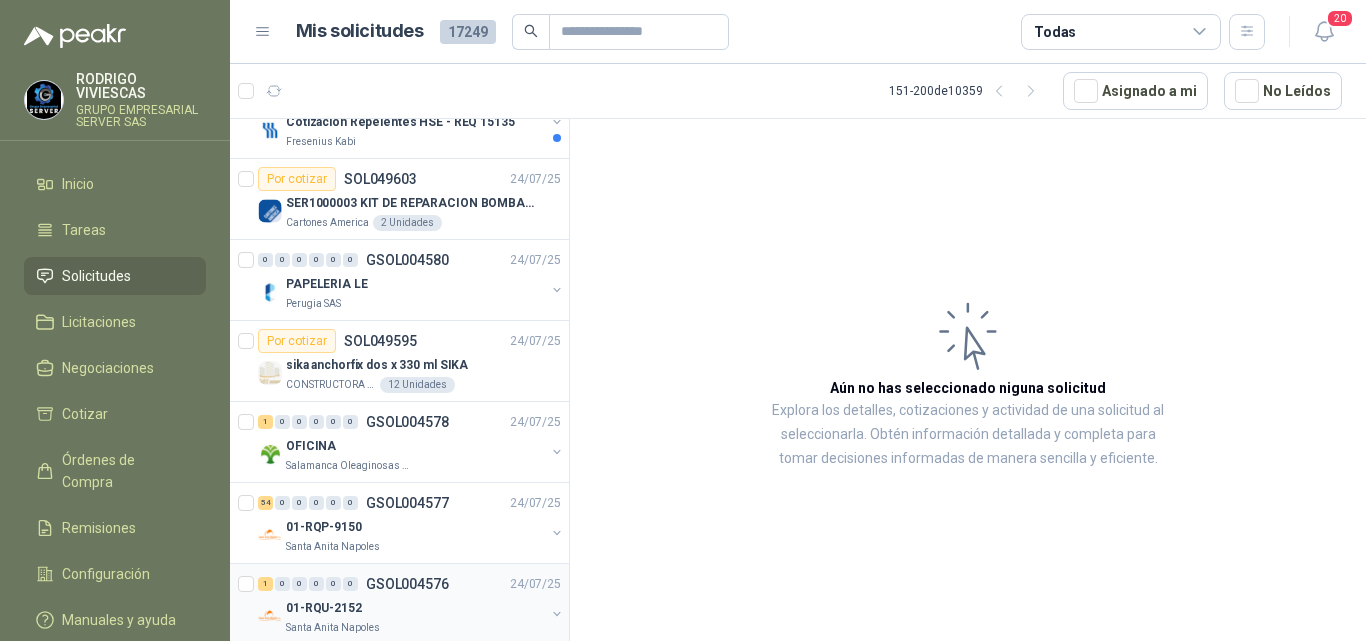 scroll, scrollTop: 2765, scrollLeft: 0, axis: vertical 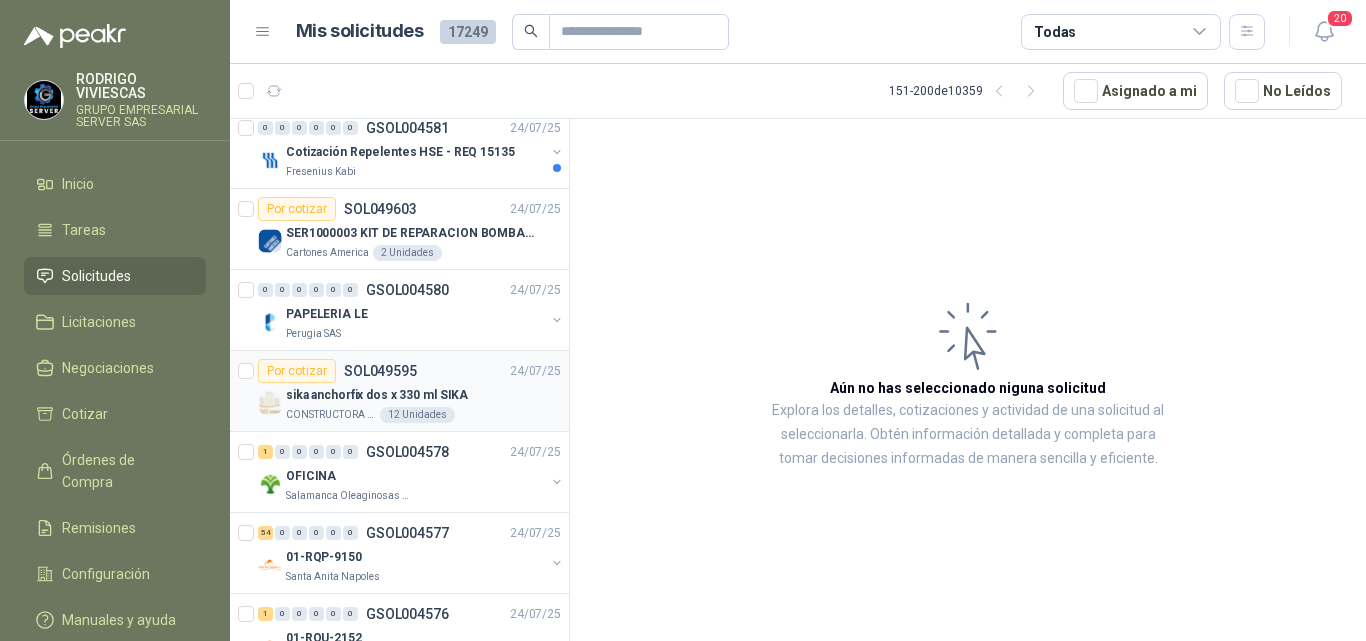 click on "sika anchorfix dos x 330 ml SIKA" at bounding box center [377, 395] 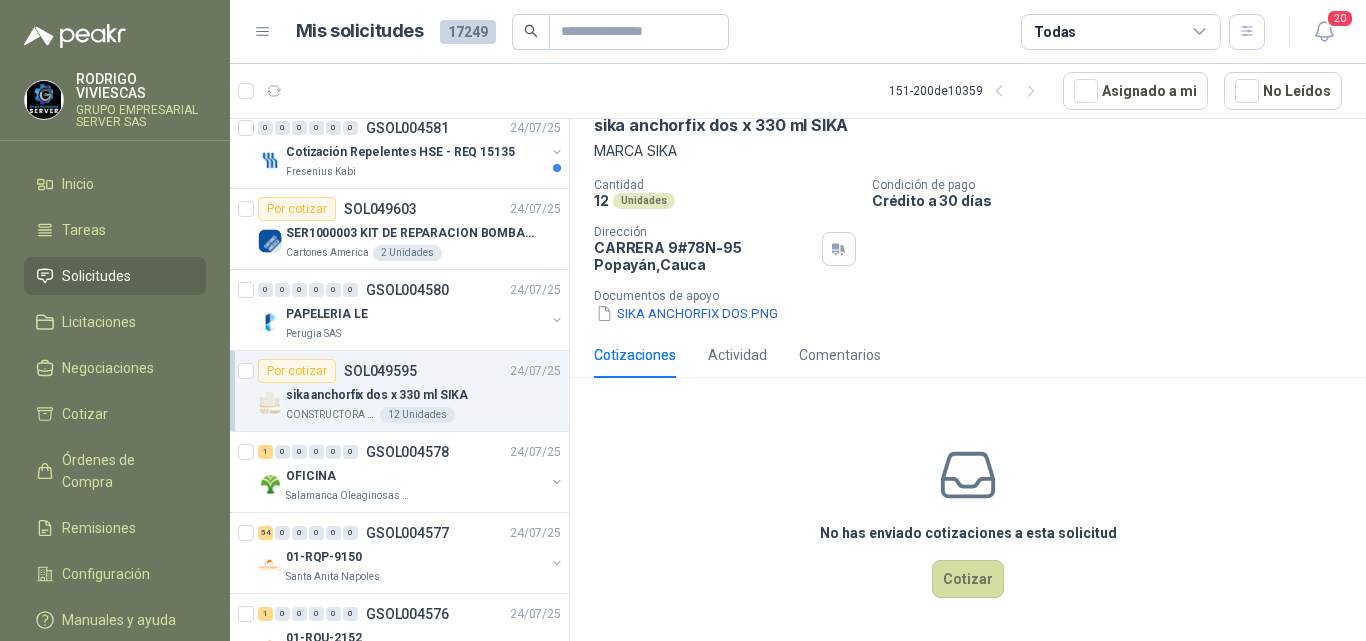 scroll, scrollTop: 3, scrollLeft: 0, axis: vertical 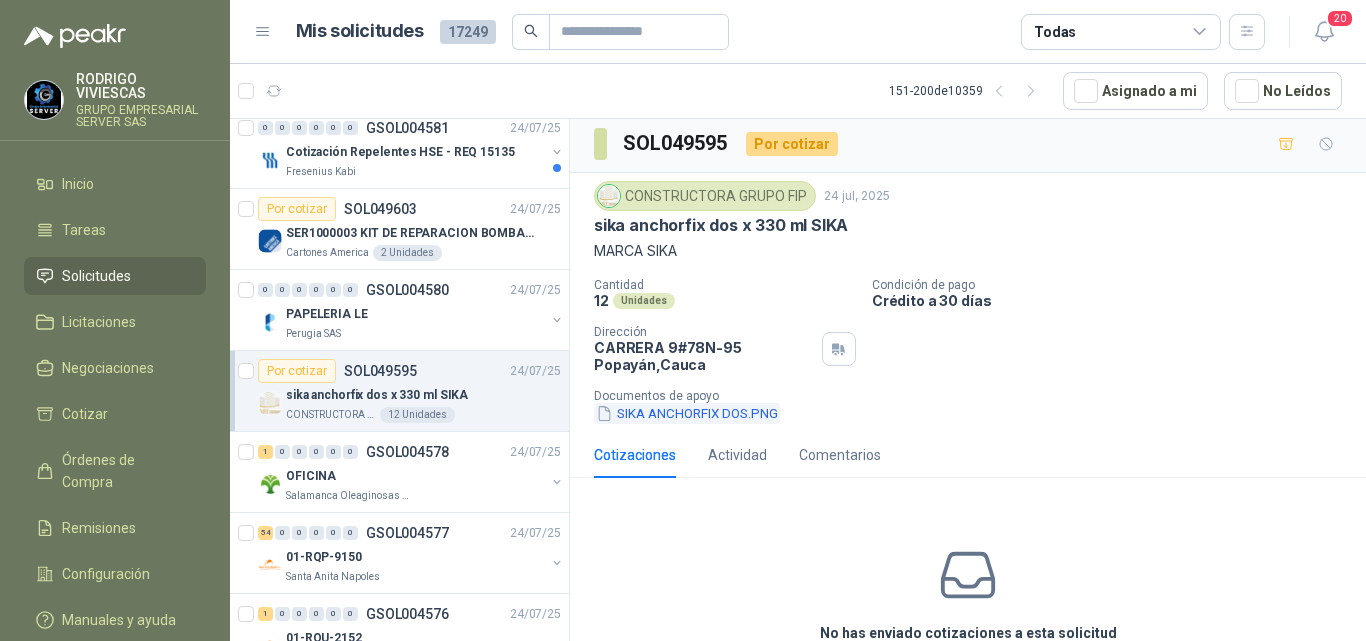 click on "SIKA ANCHORFIX DOS.PNG" at bounding box center (687, 413) 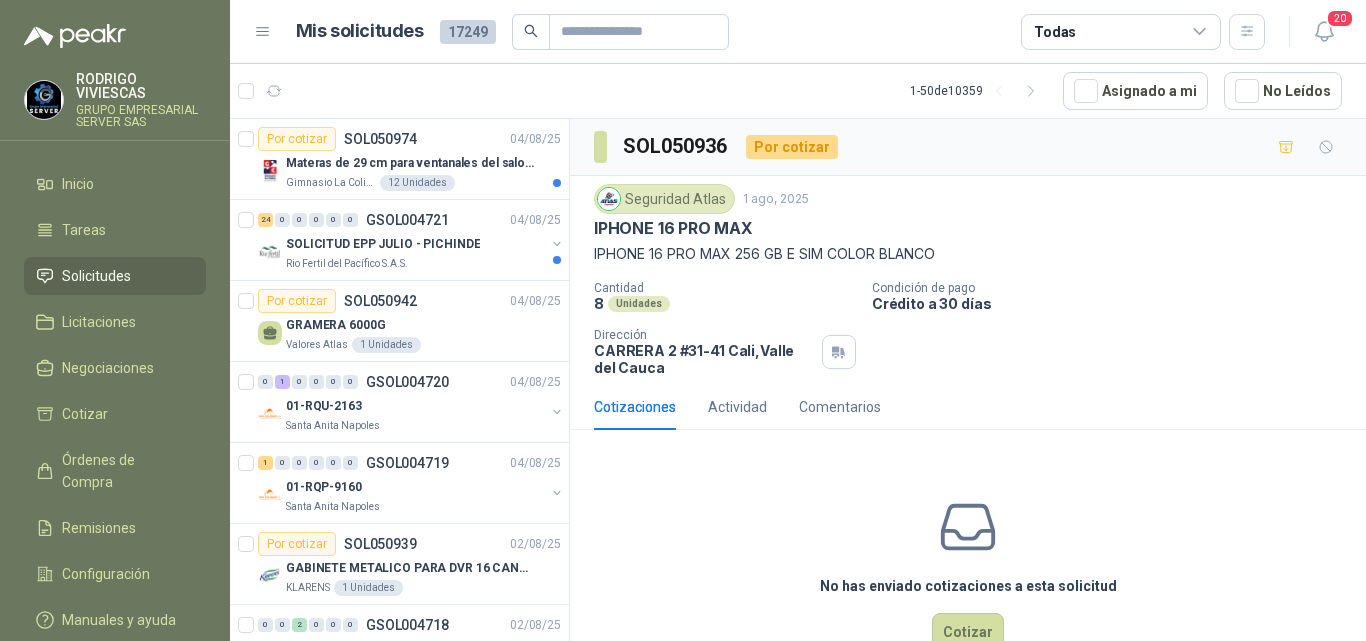 scroll, scrollTop: 0, scrollLeft: 0, axis: both 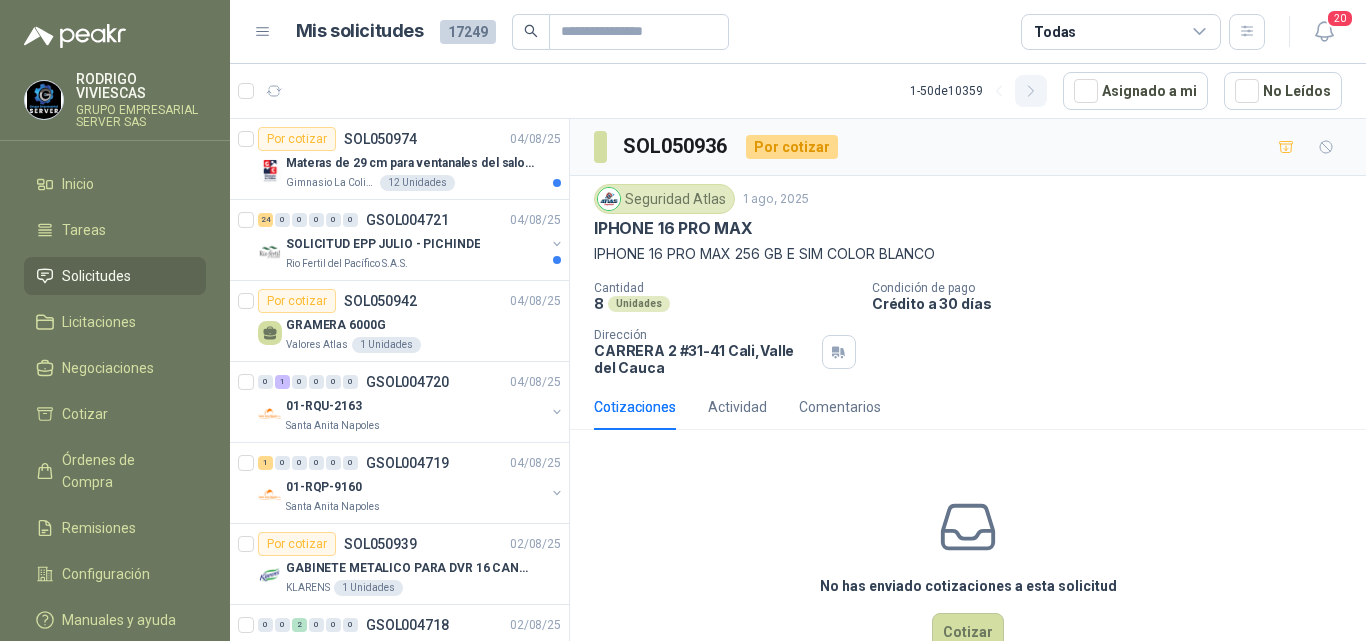 click 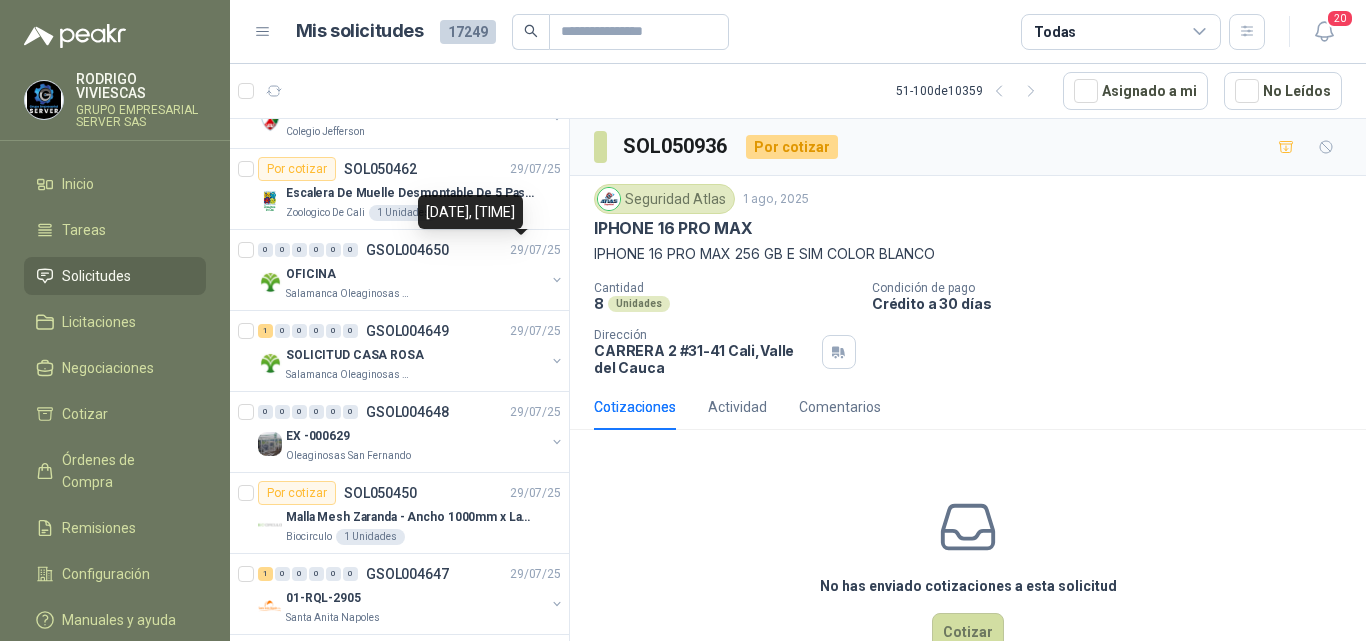scroll, scrollTop: 3565, scrollLeft: 0, axis: vertical 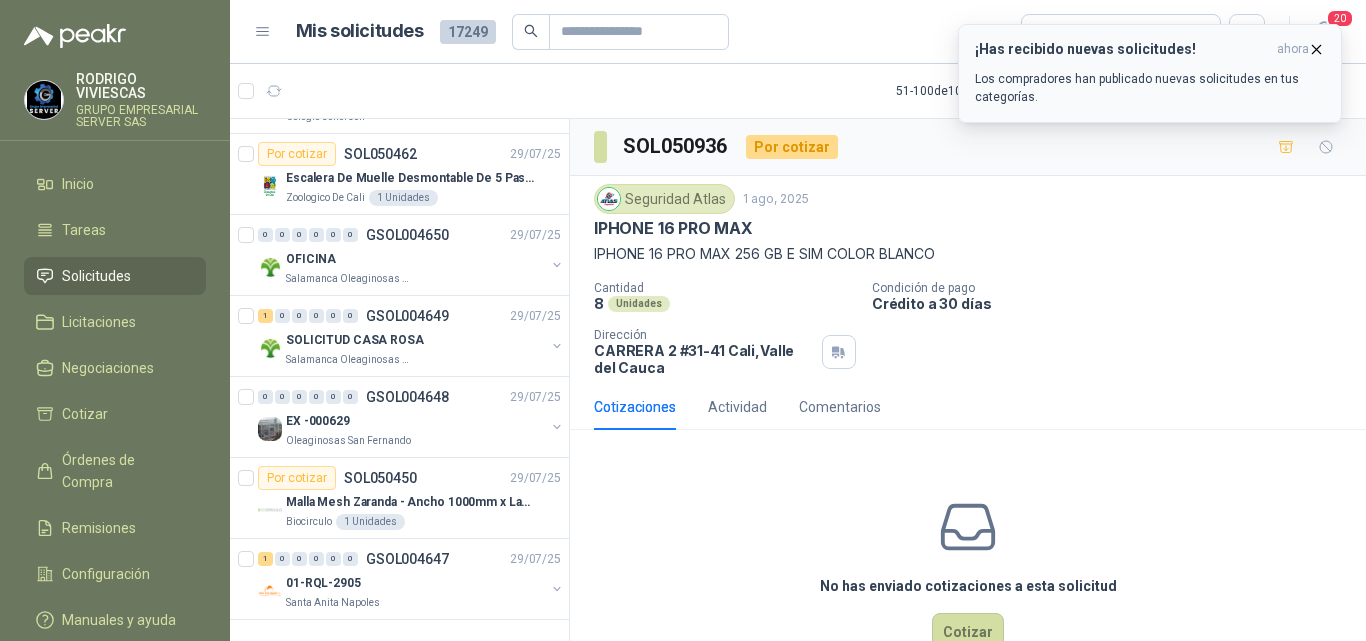 click 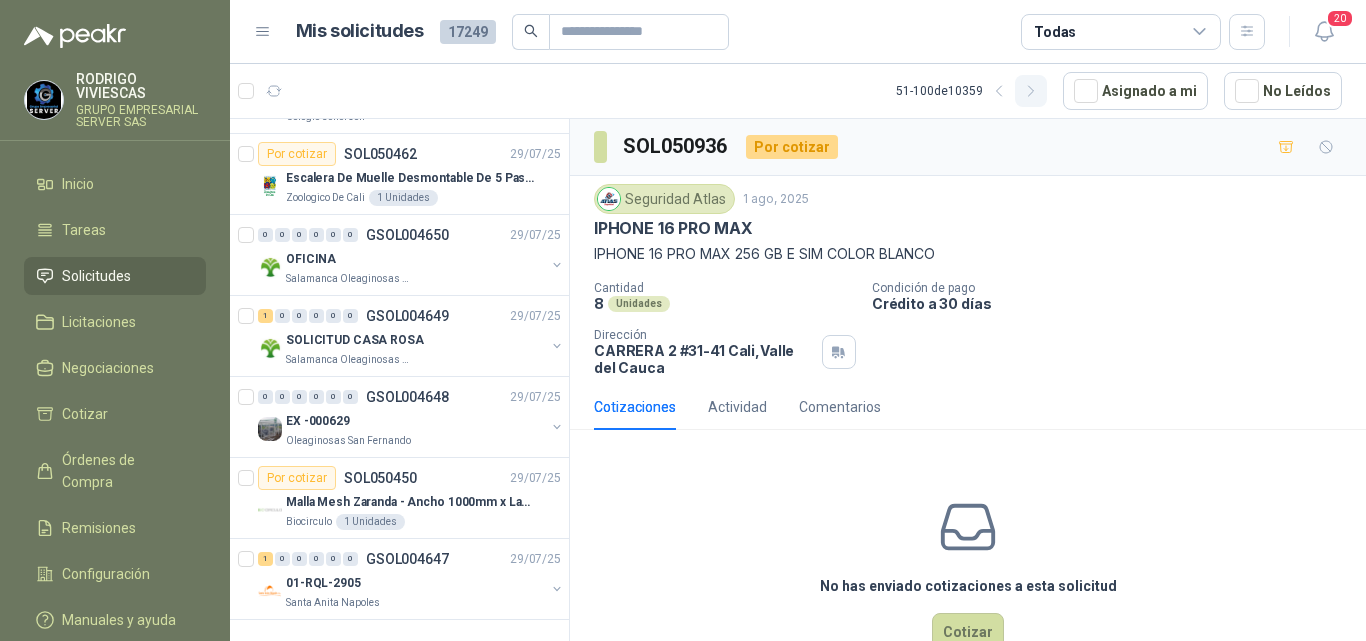 click 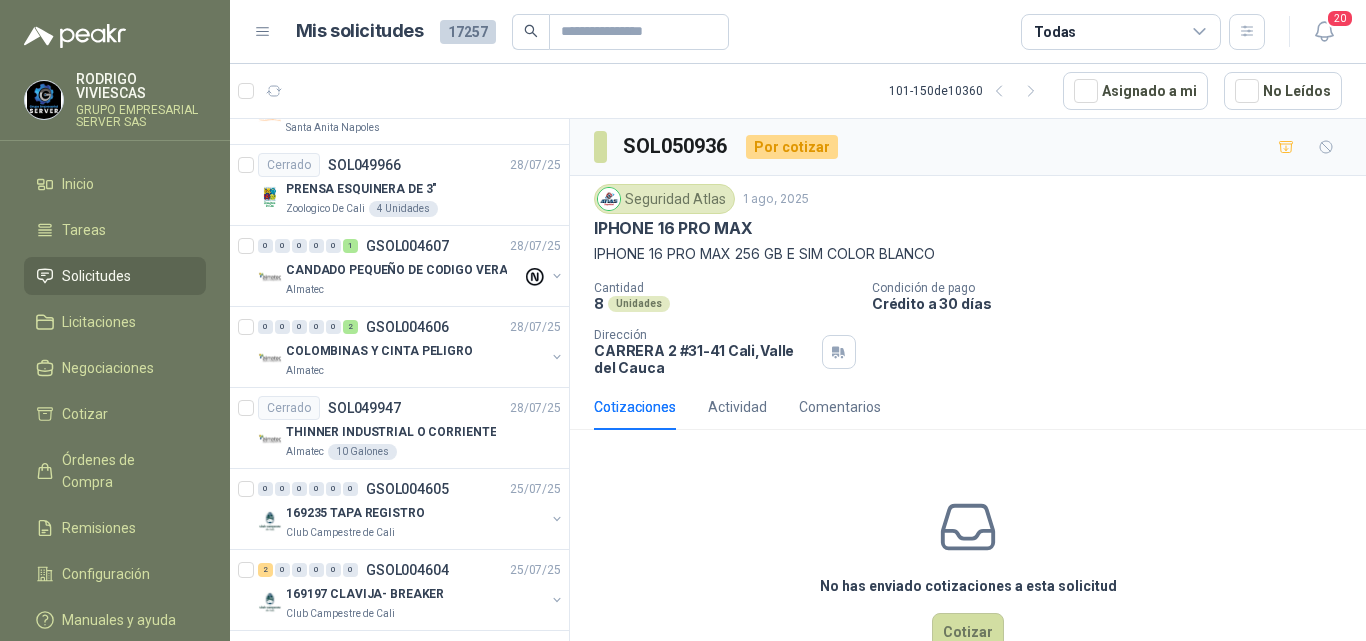 scroll, scrollTop: 3549, scrollLeft: 0, axis: vertical 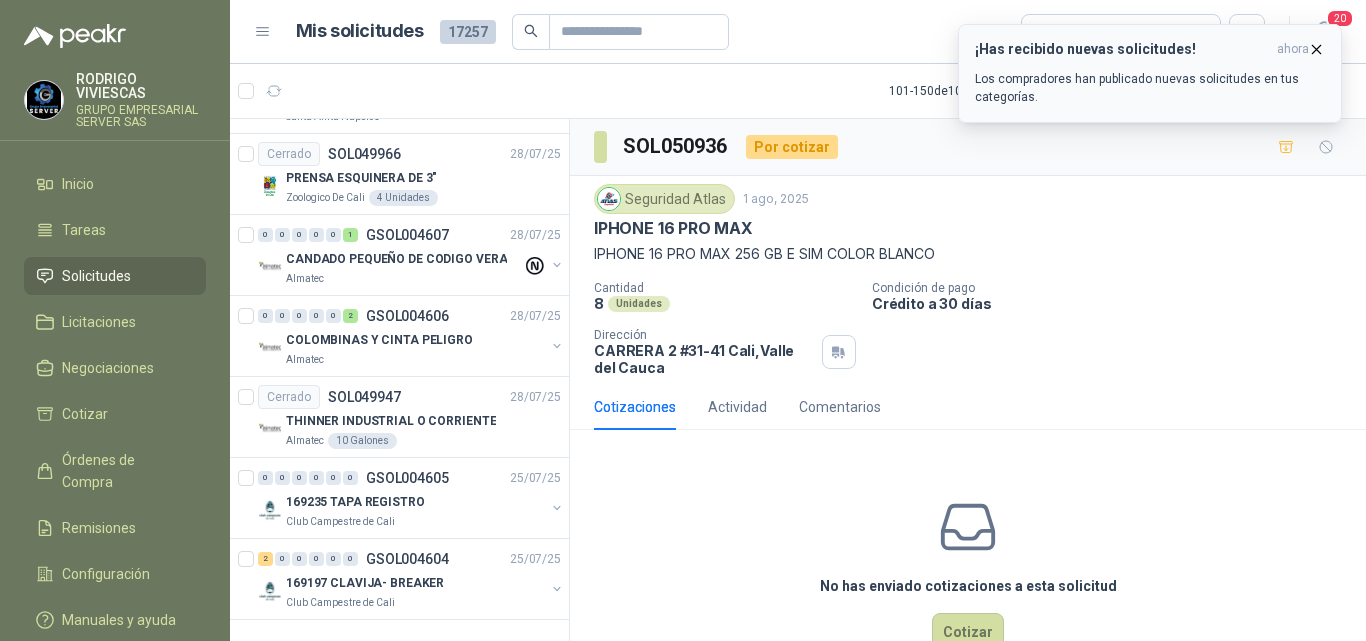 click 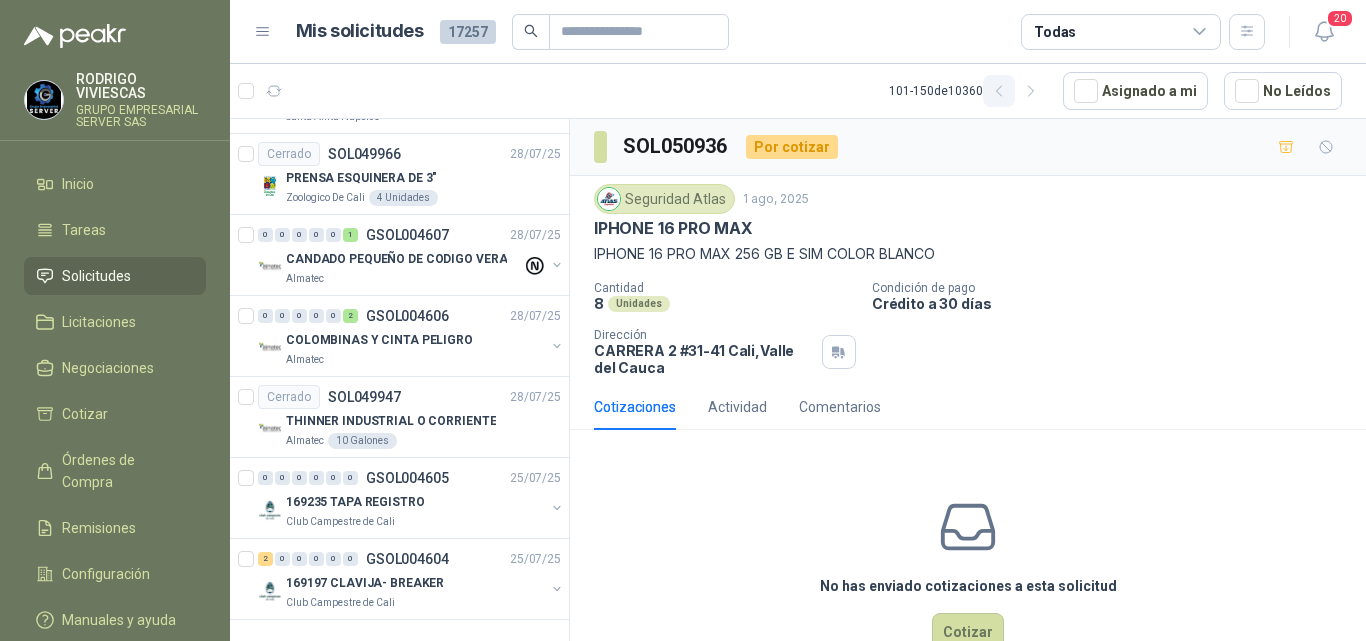 click 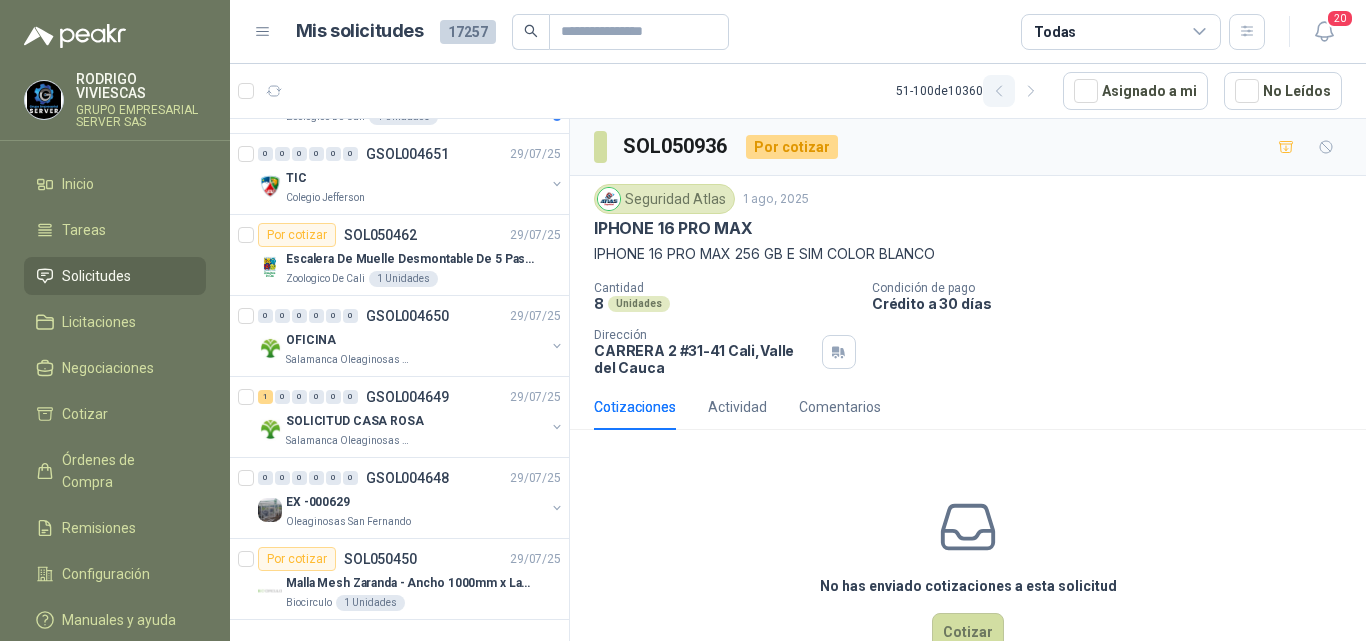 click 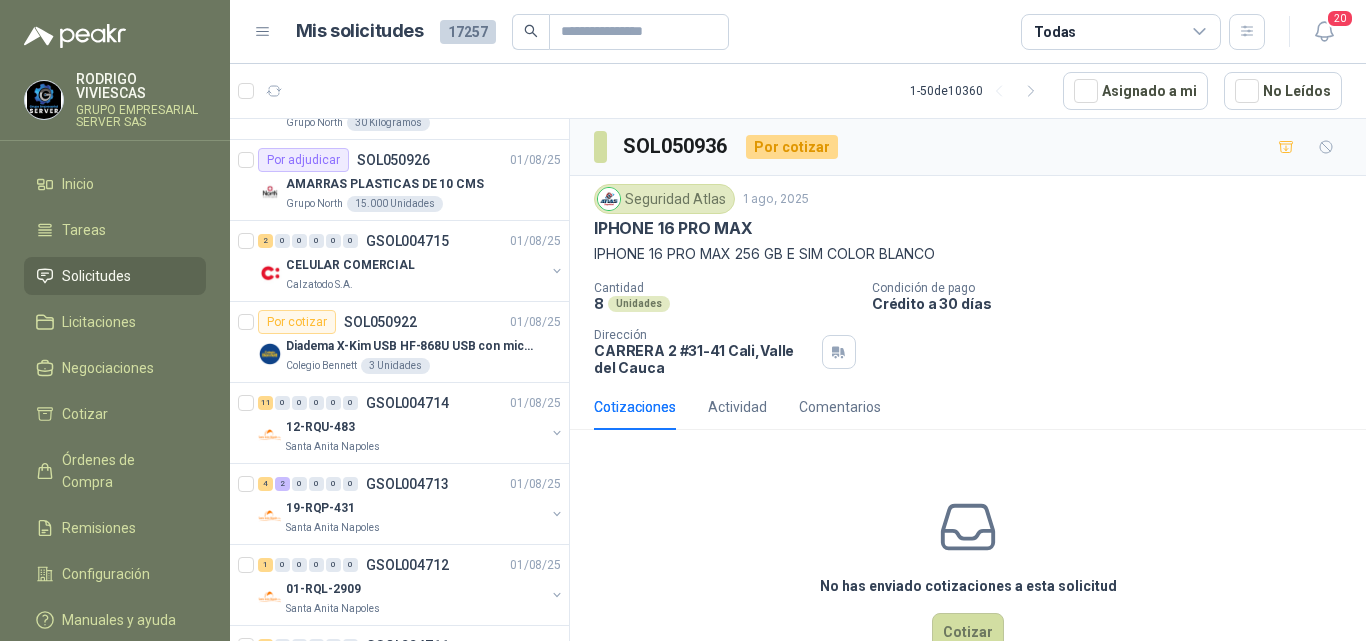 scroll, scrollTop: 3549, scrollLeft: 0, axis: vertical 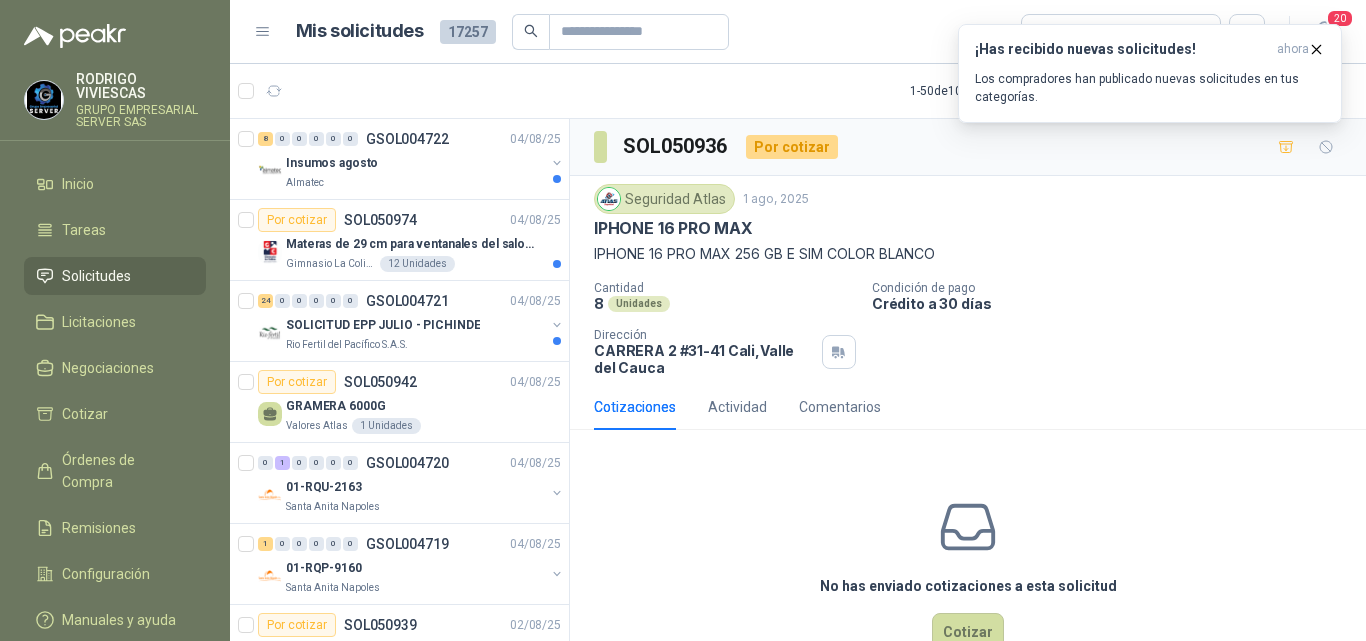 click on "1 - 50 de 10360 Asignado a mi No Leídos" at bounding box center (798, 91) 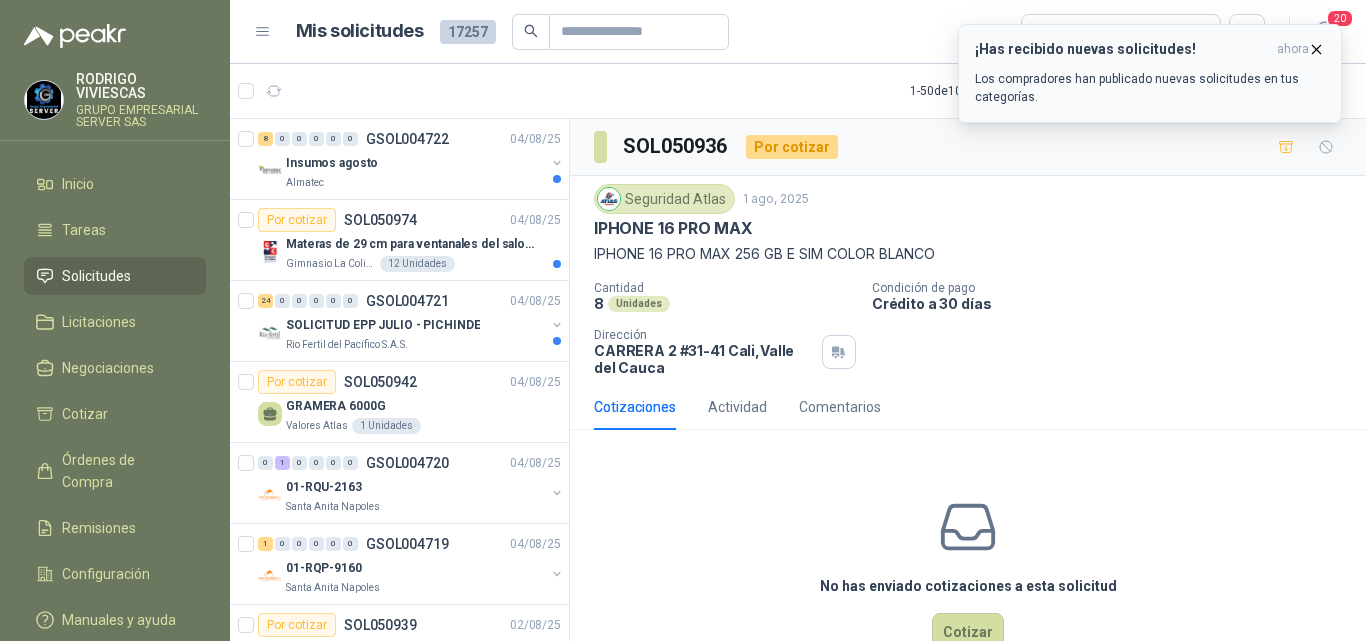 click 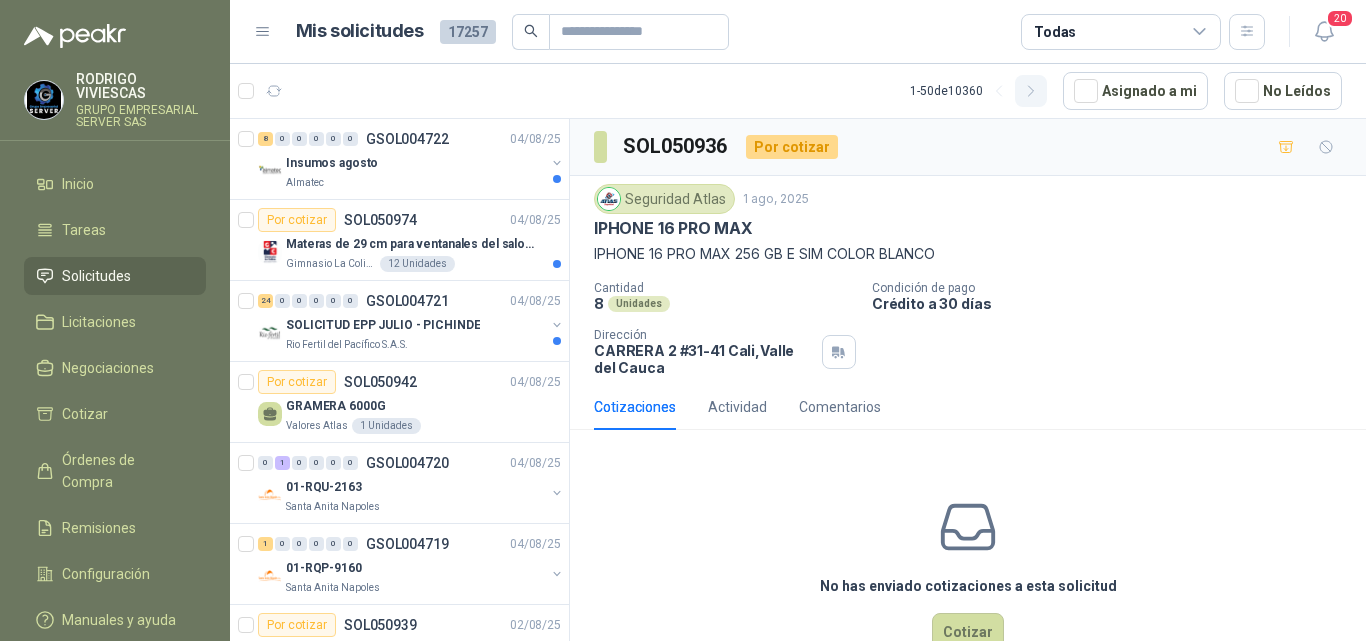 click 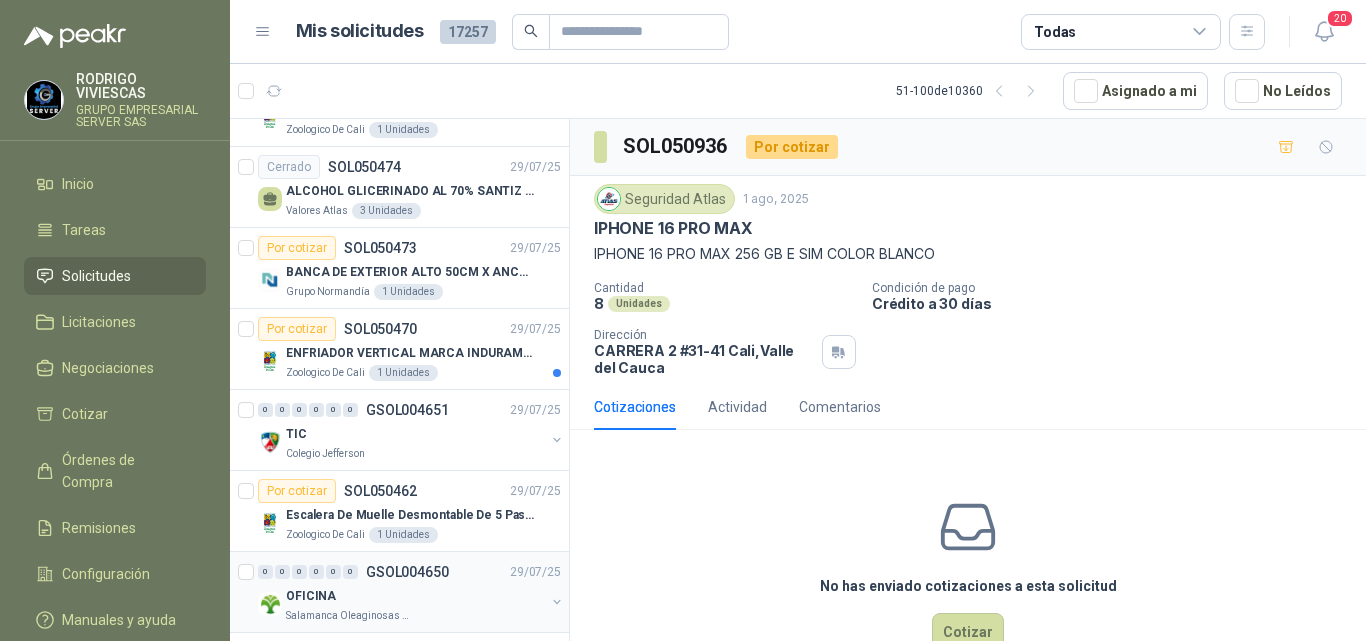 scroll, scrollTop: 3300, scrollLeft: 0, axis: vertical 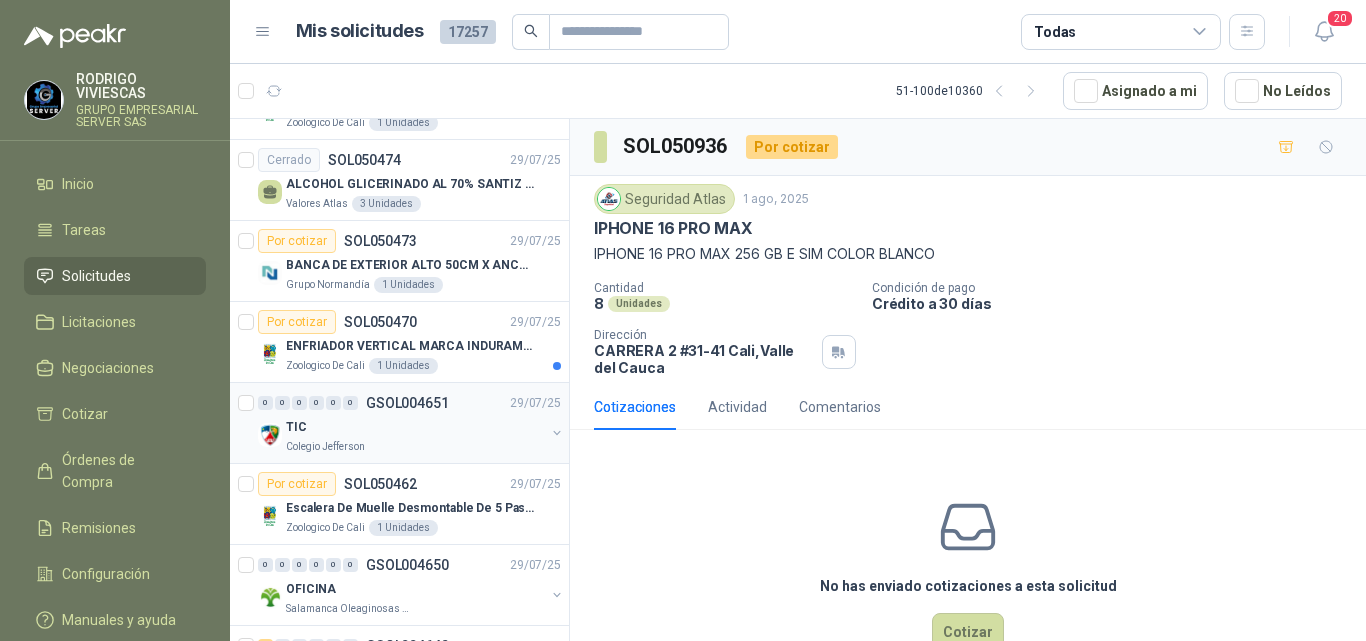 click on "TIC" at bounding box center [415, 427] 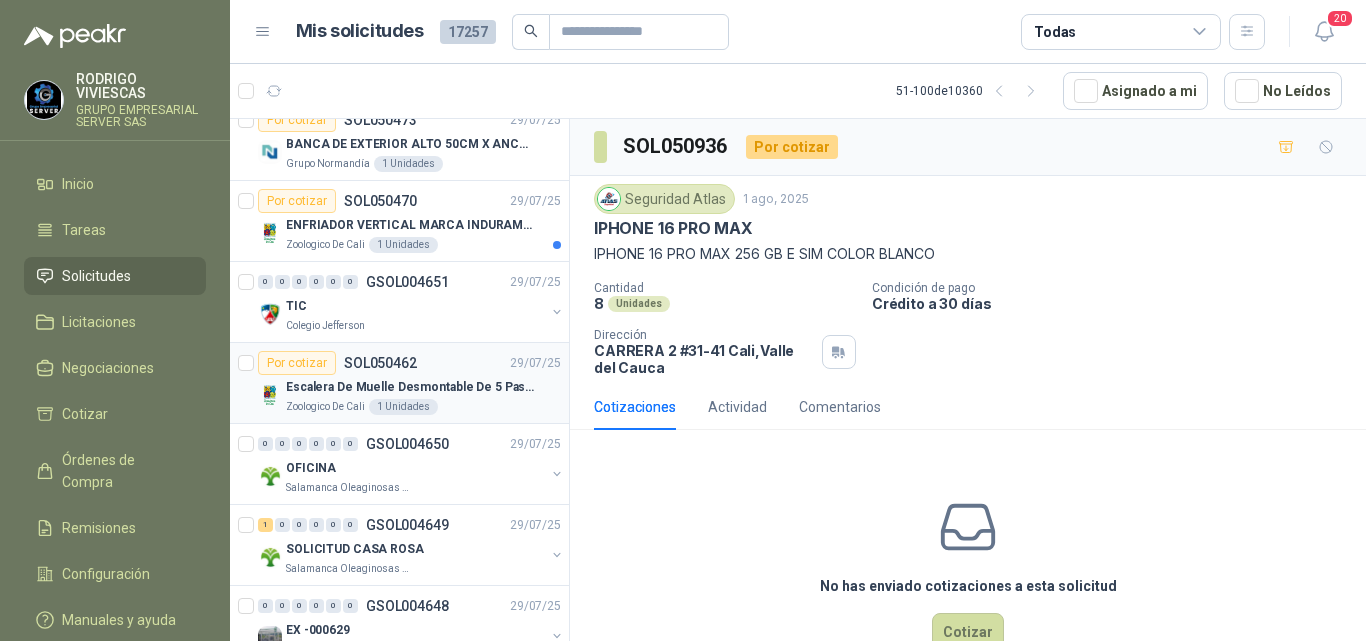 scroll, scrollTop: 3500, scrollLeft: 0, axis: vertical 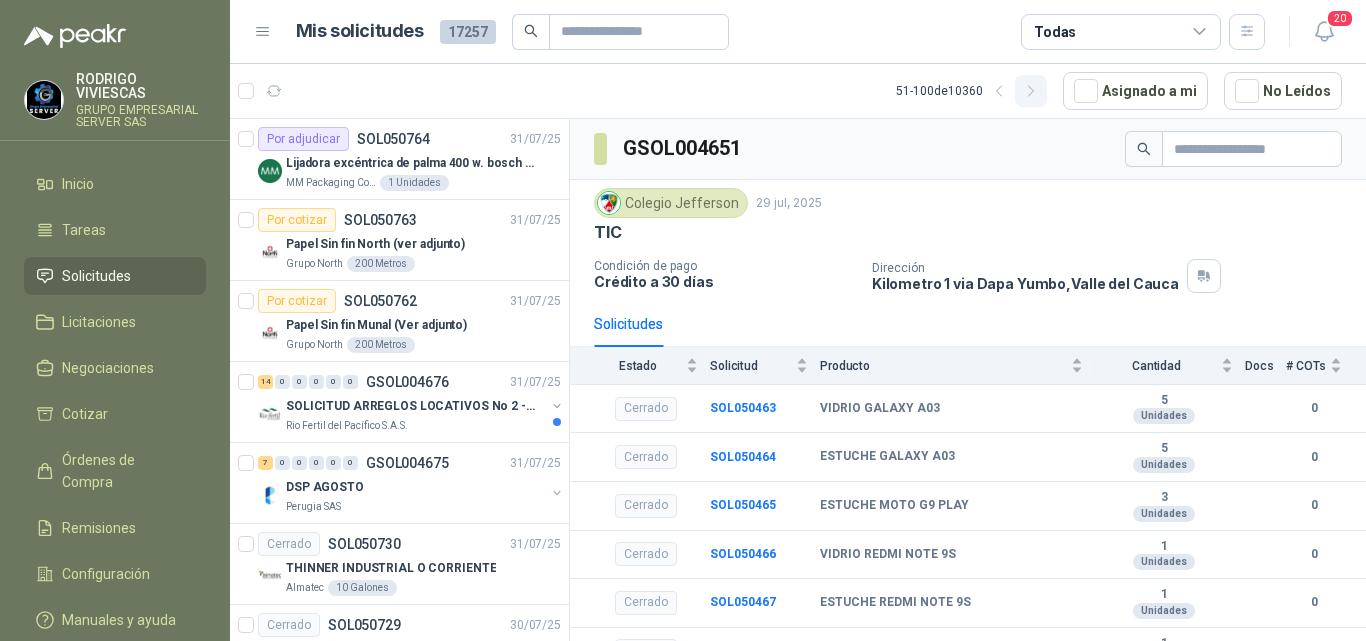 click 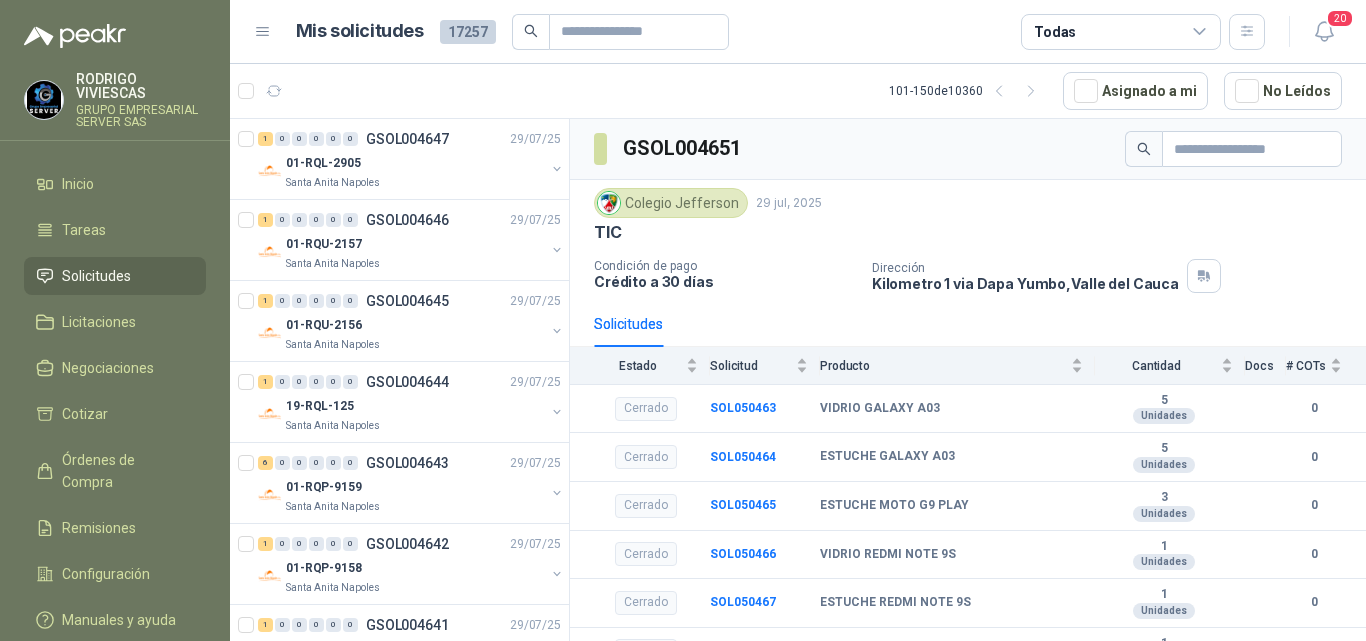 scroll, scrollTop: 77, scrollLeft: 0, axis: vertical 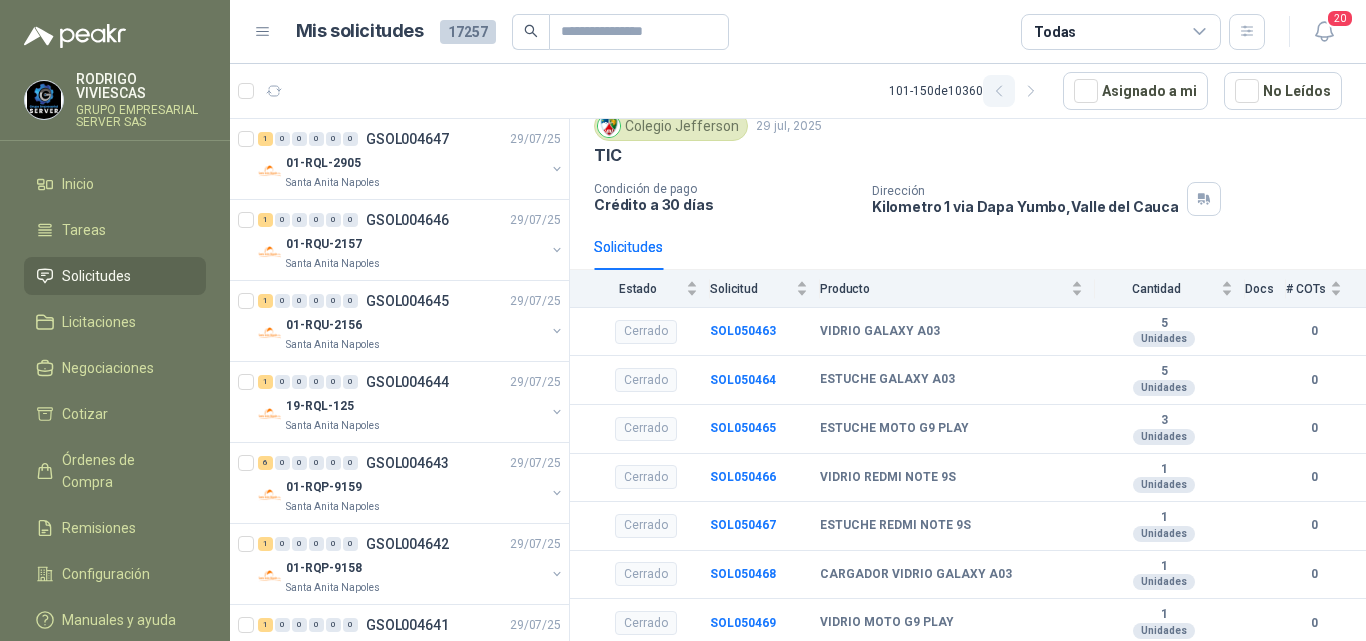 click 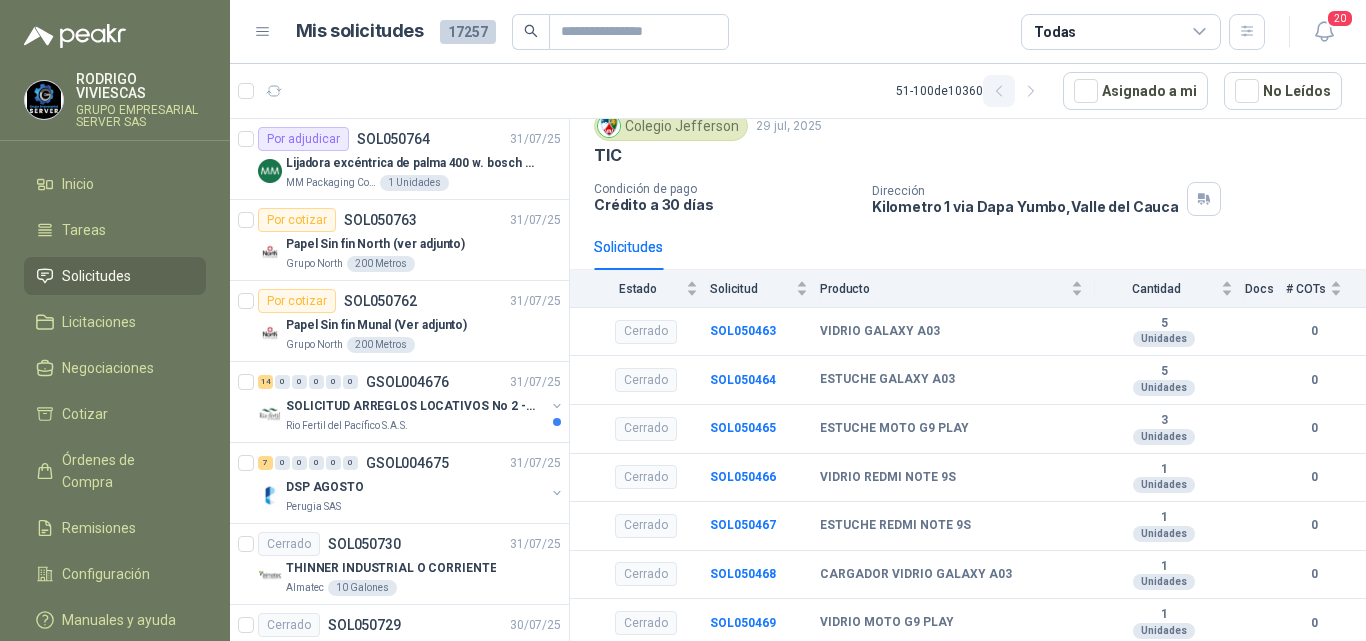 click 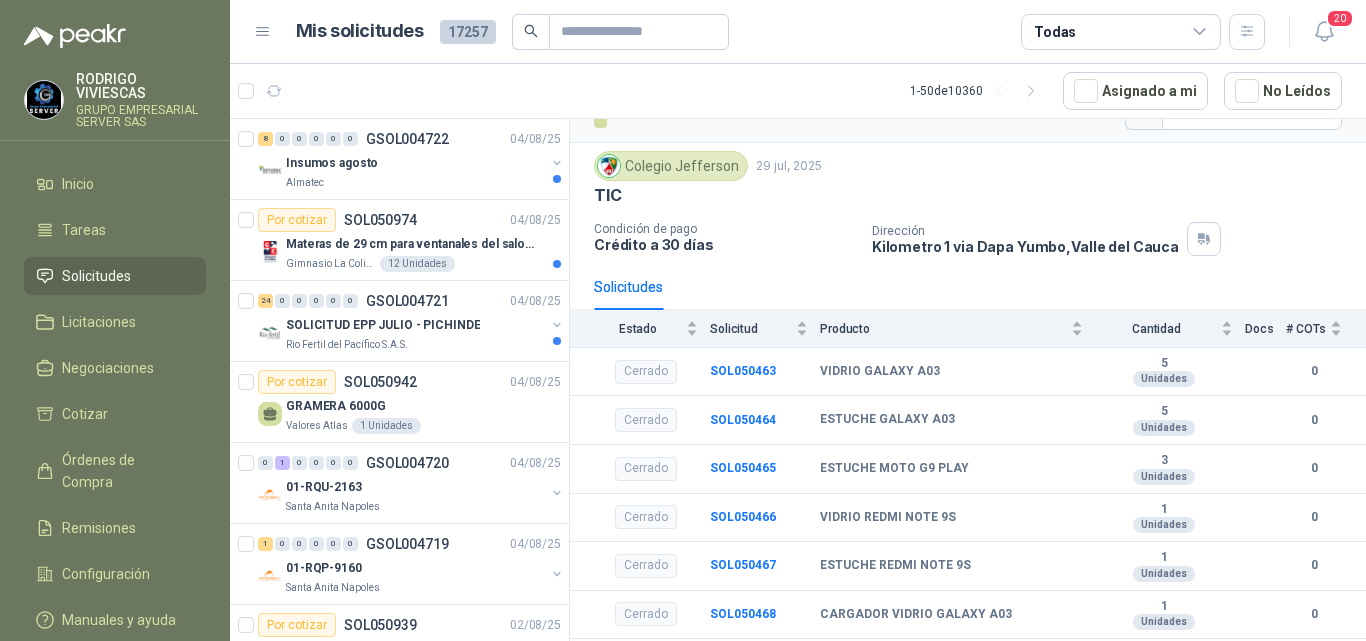 scroll, scrollTop: 0, scrollLeft: 0, axis: both 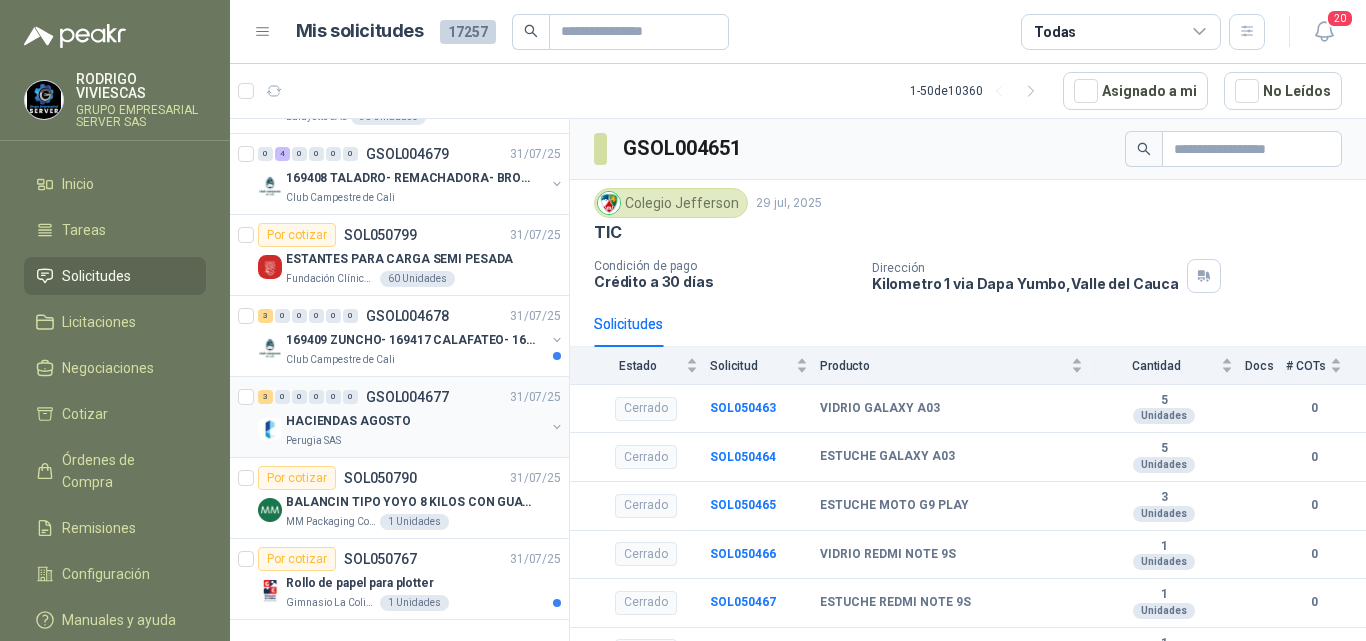 click on "HACIENDAS AGOSTO" at bounding box center (348, 421) 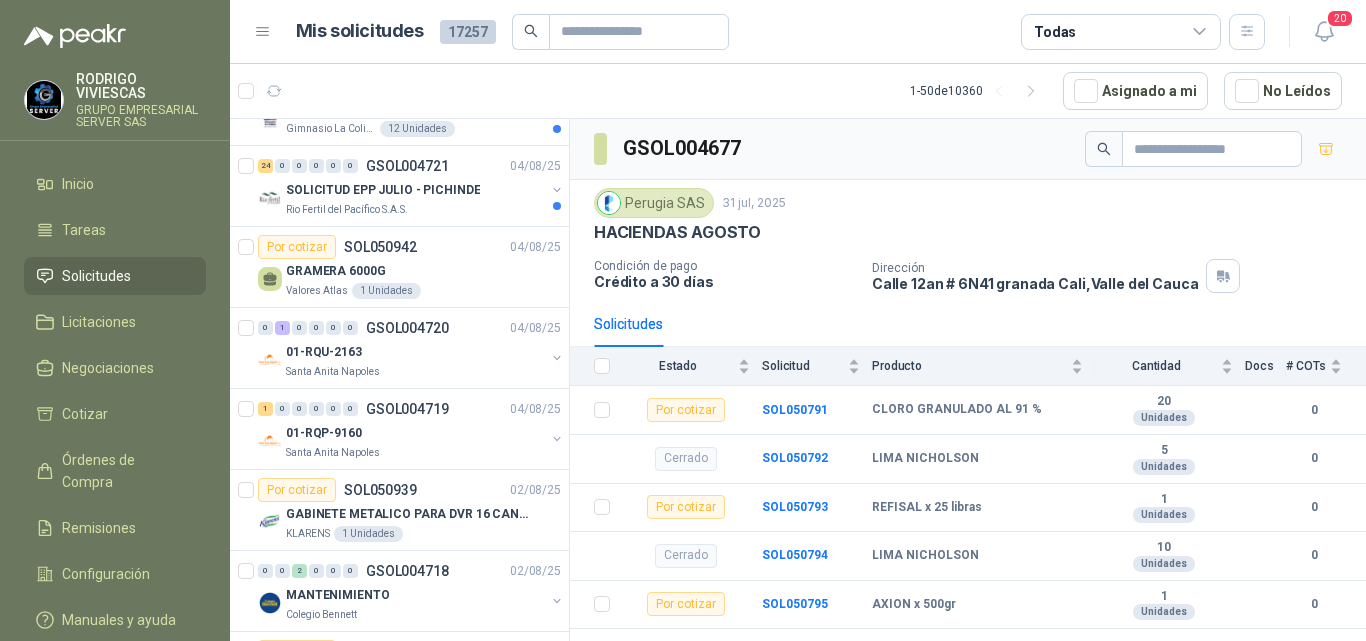 scroll, scrollTop: 0, scrollLeft: 0, axis: both 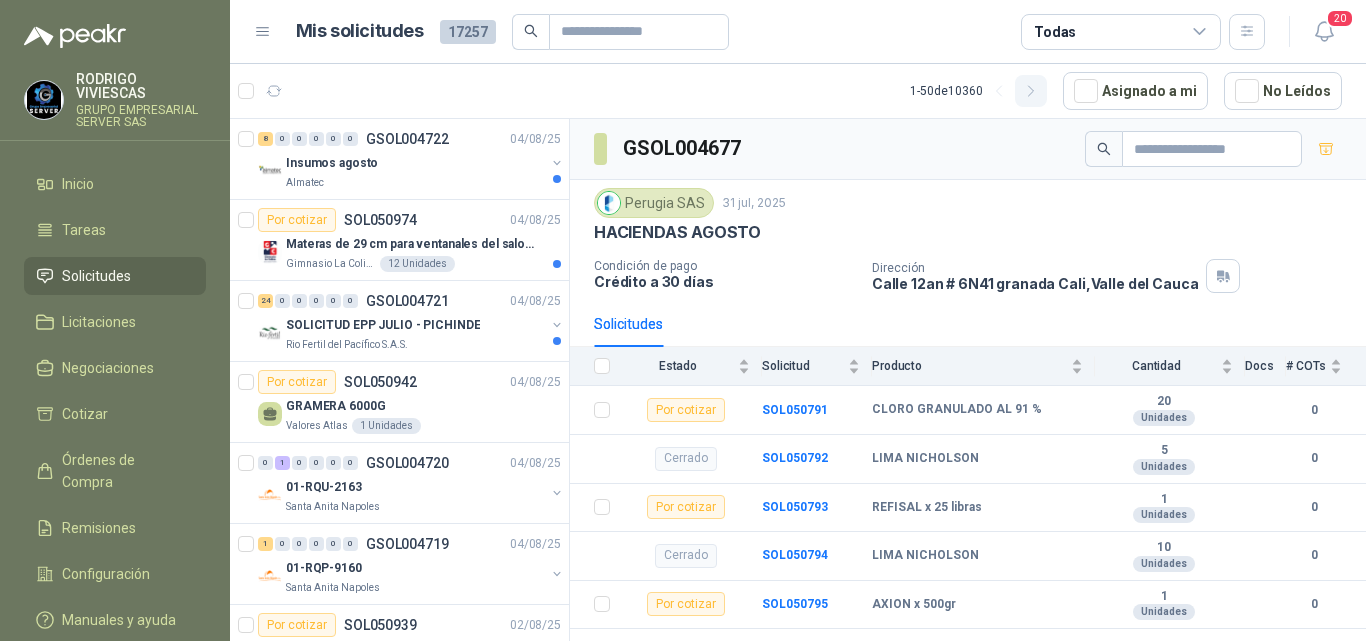 click 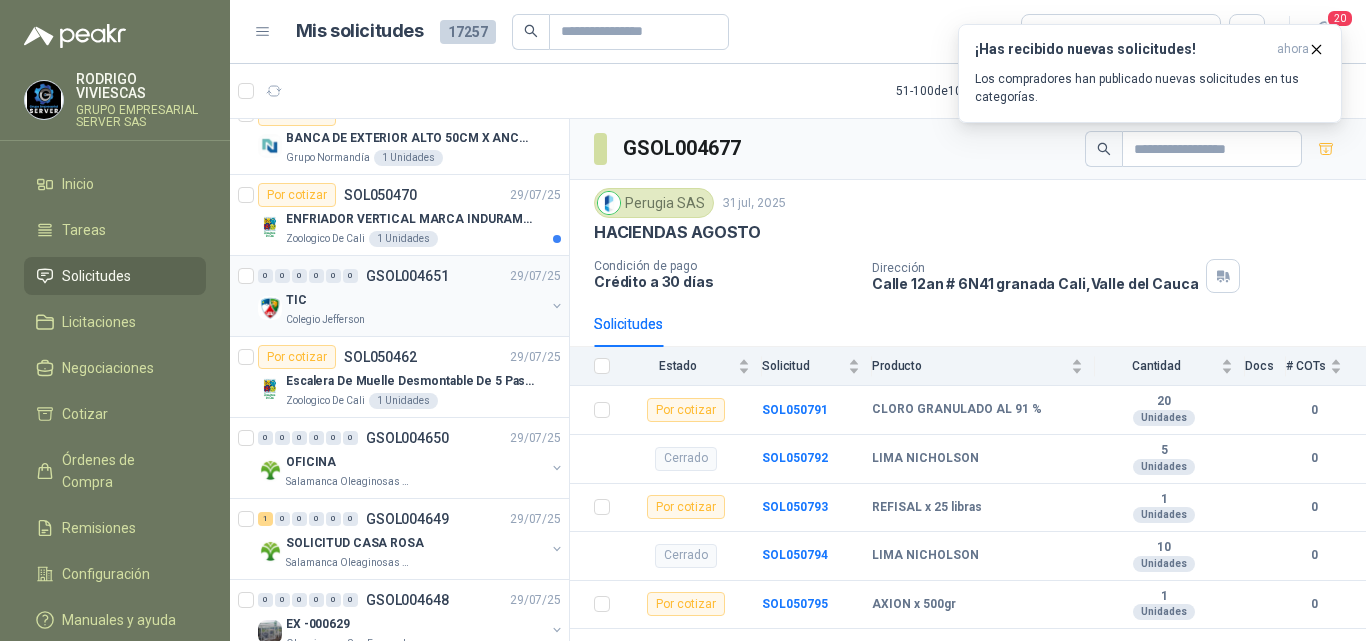 scroll, scrollTop: 3365, scrollLeft: 0, axis: vertical 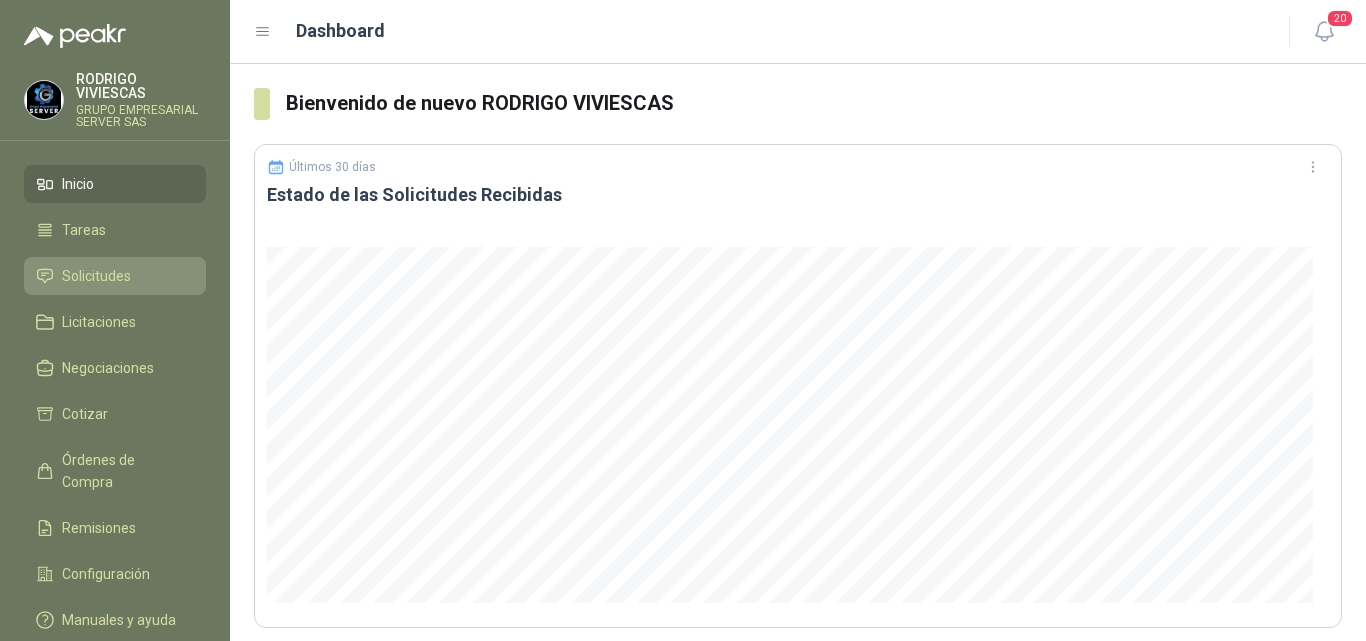 click on "Solicitudes" at bounding box center [96, 276] 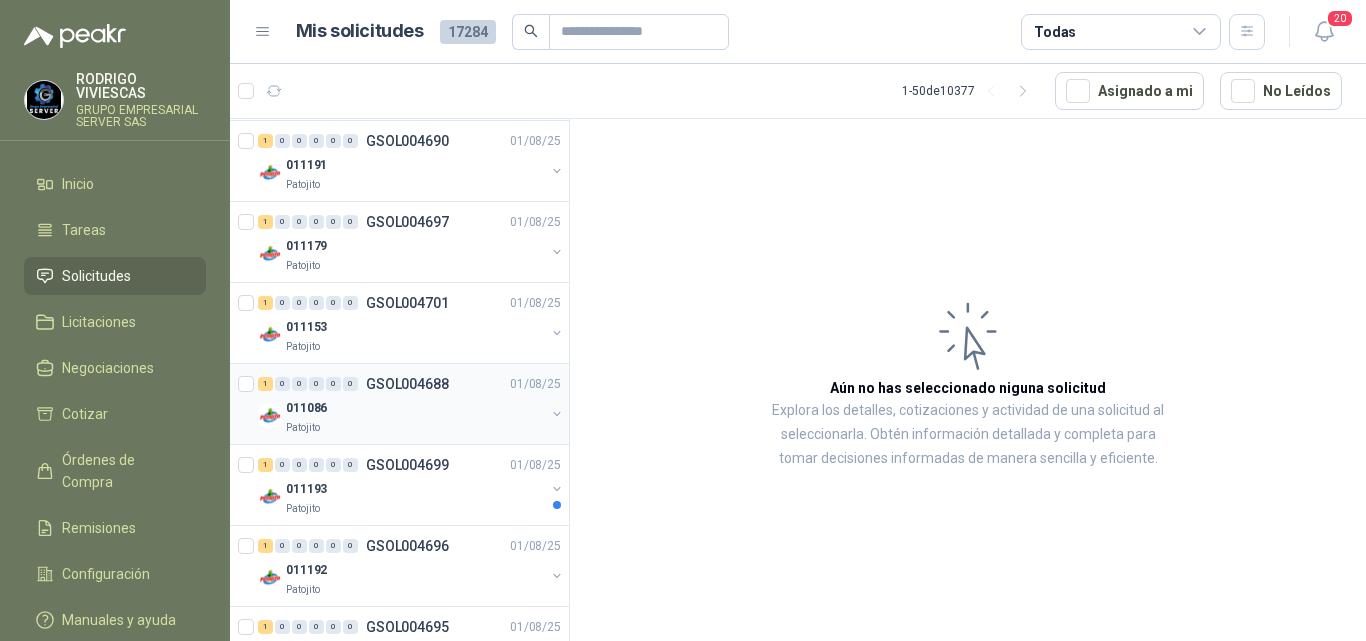 scroll, scrollTop: 3549, scrollLeft: 0, axis: vertical 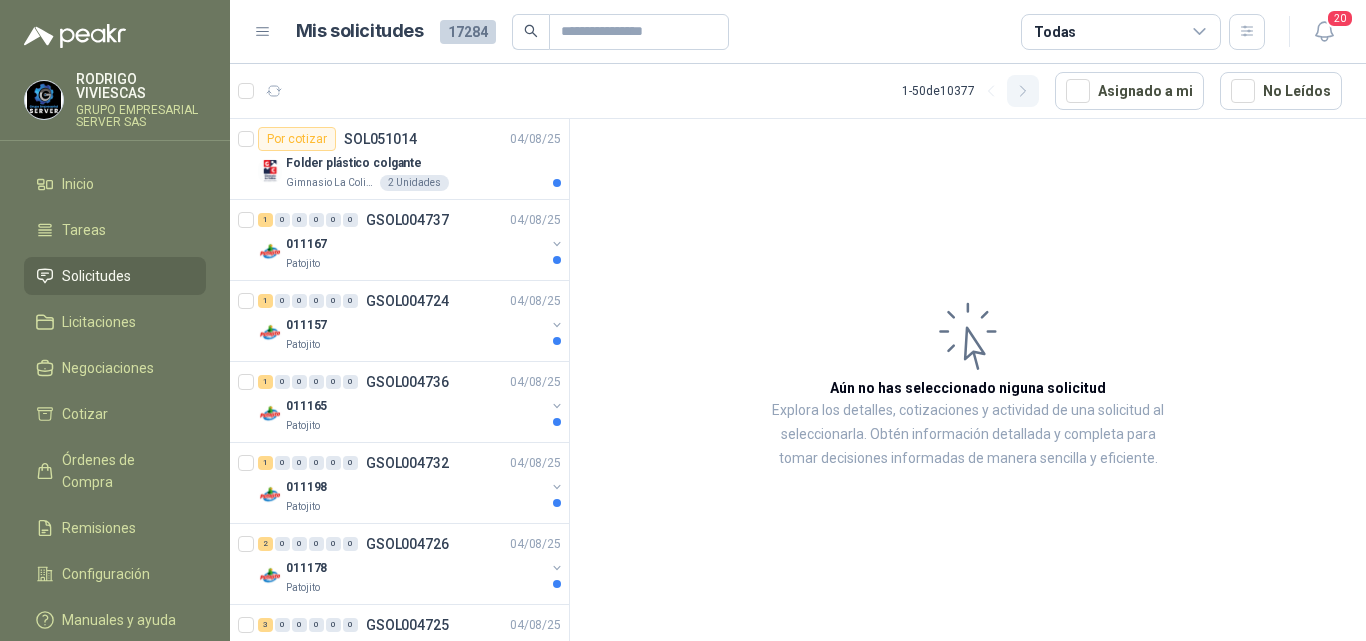 click at bounding box center (1023, 91) 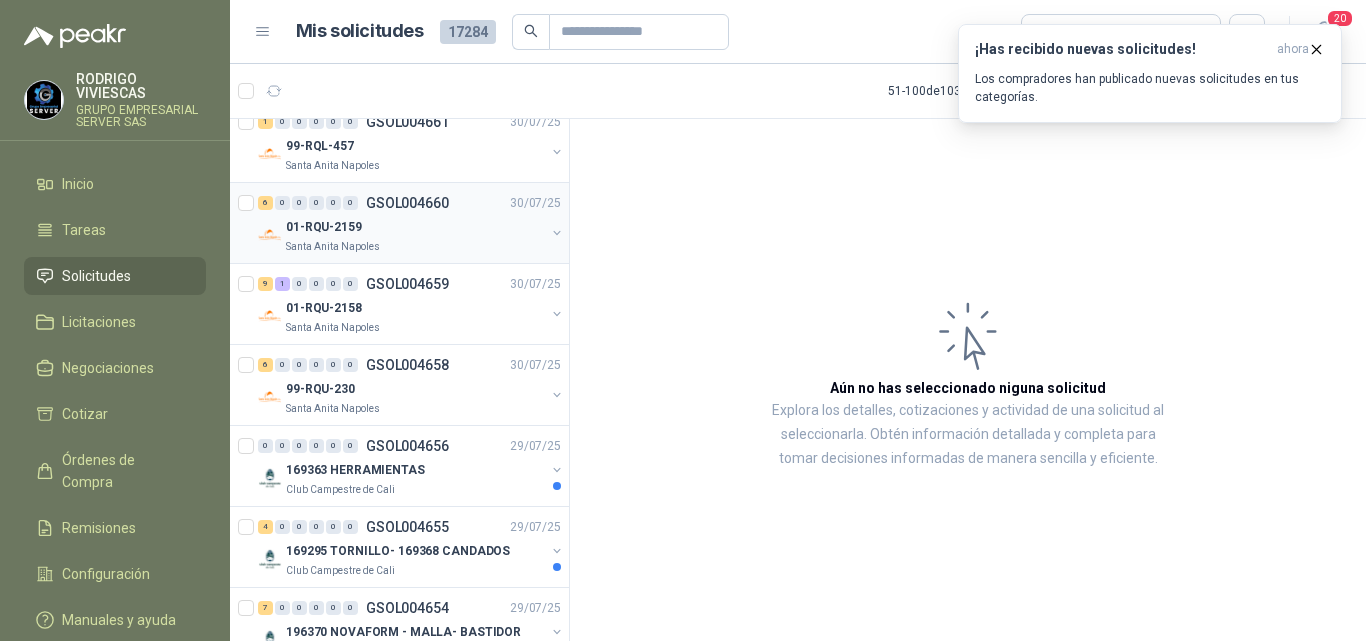 scroll, scrollTop: 3565, scrollLeft: 0, axis: vertical 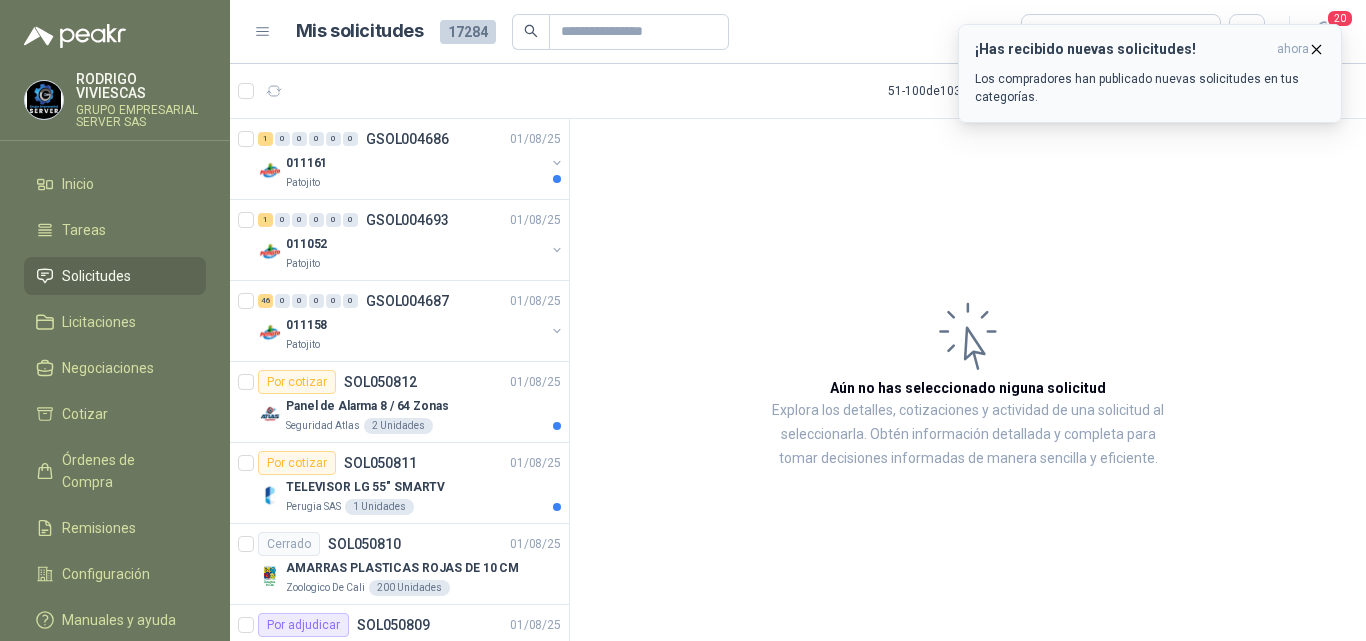 click 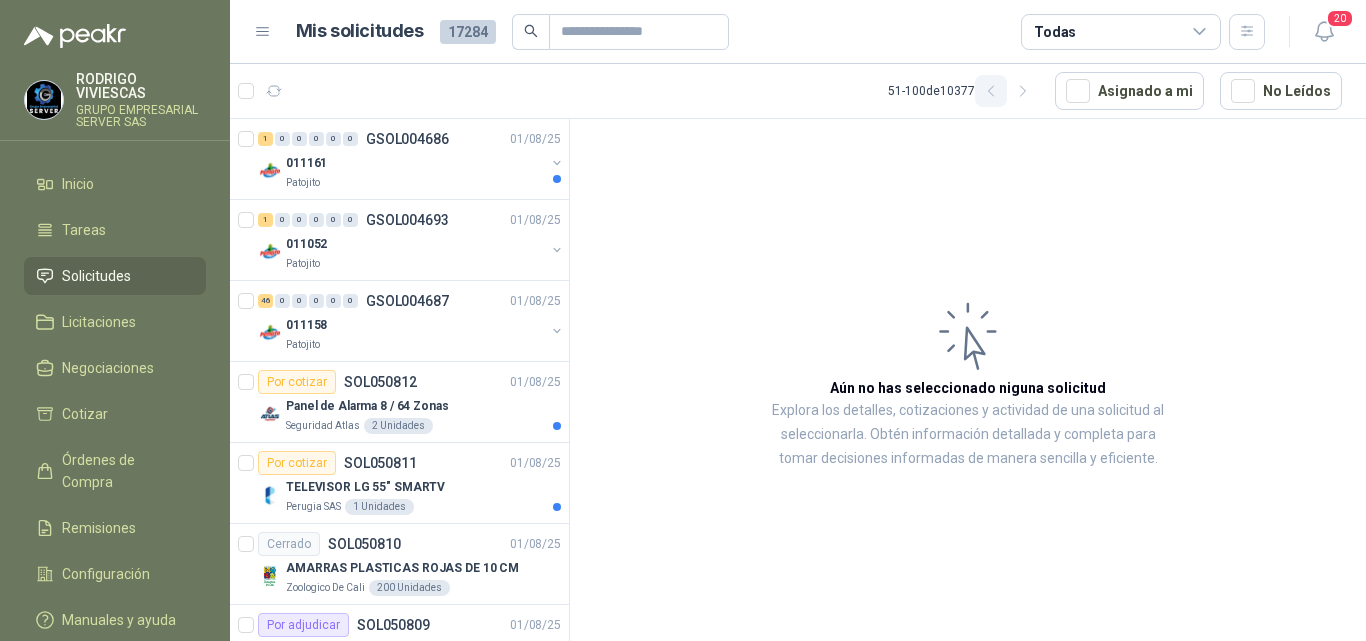 click 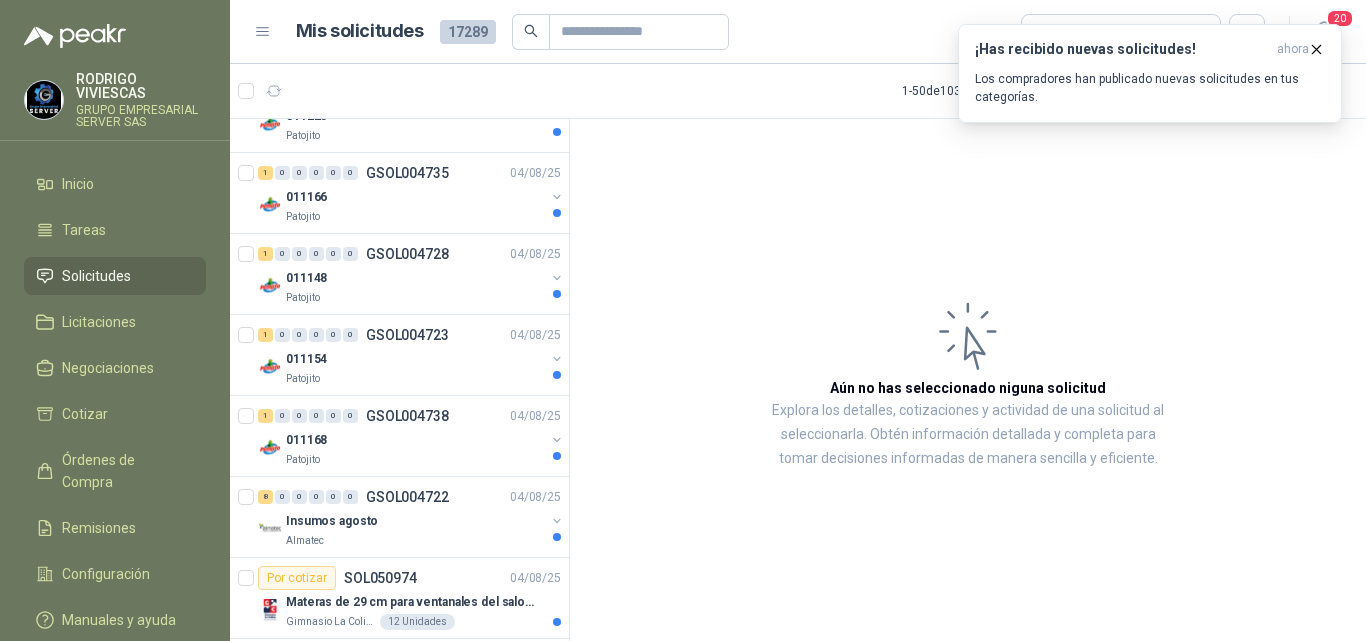 scroll, scrollTop: 1400, scrollLeft: 0, axis: vertical 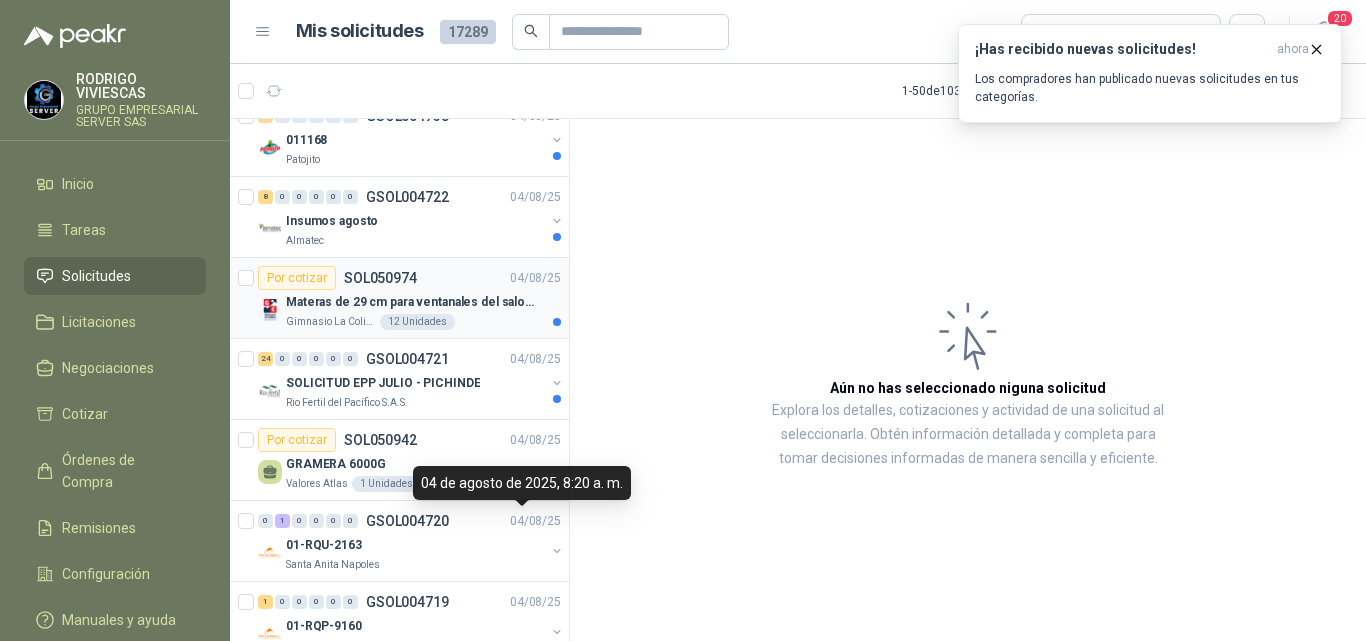 click on "Materas de 29 cm para ventanales del salon de lenguaje y coordinación" at bounding box center (410, 302) 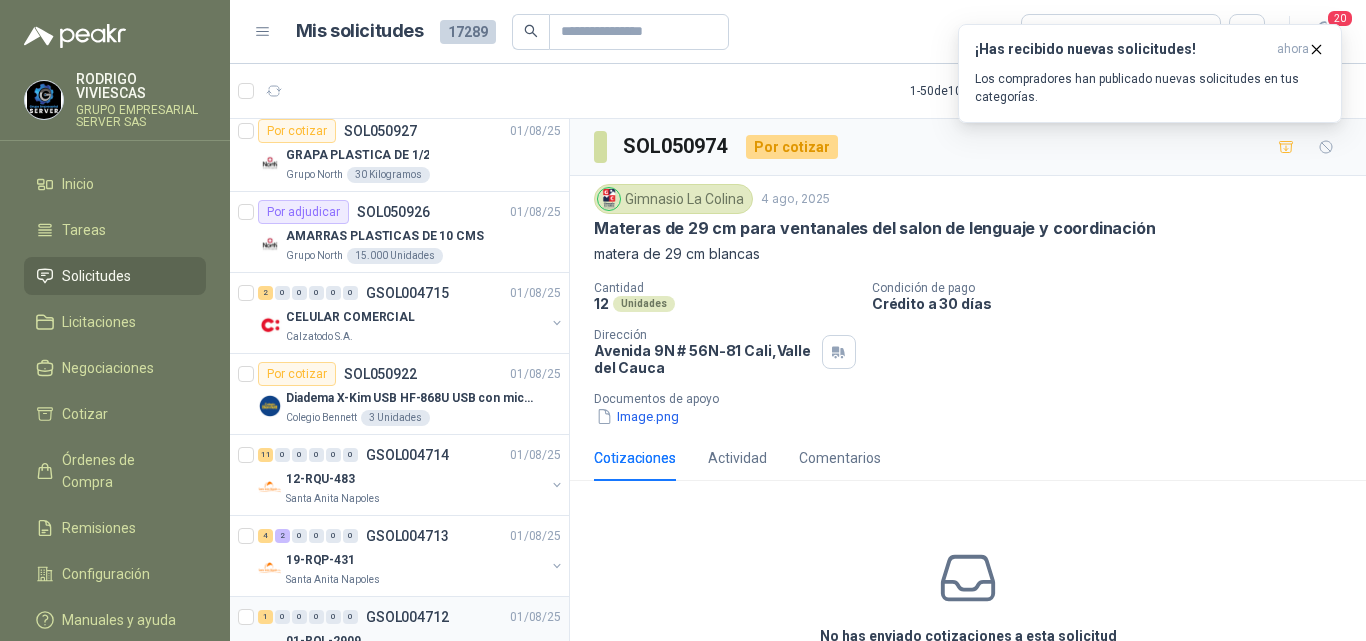 scroll, scrollTop: 2700, scrollLeft: 0, axis: vertical 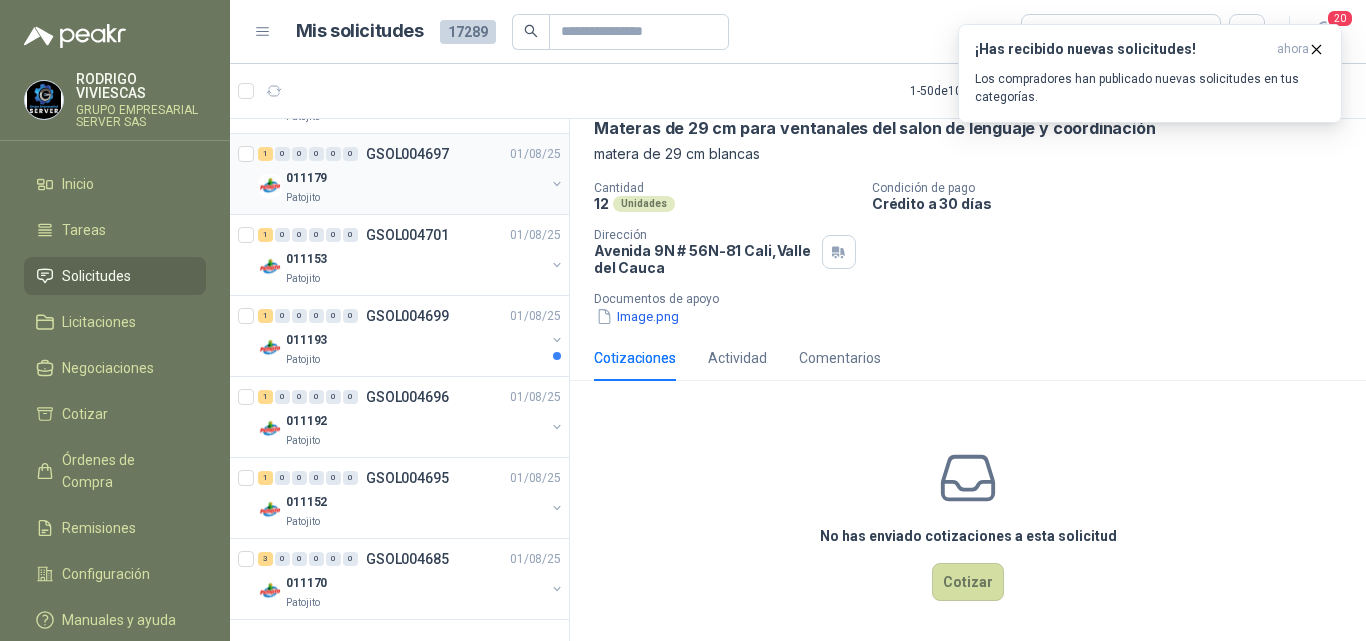 drag, startPoint x: 563, startPoint y: 112, endPoint x: 541, endPoint y: 153, distance: 46.52956 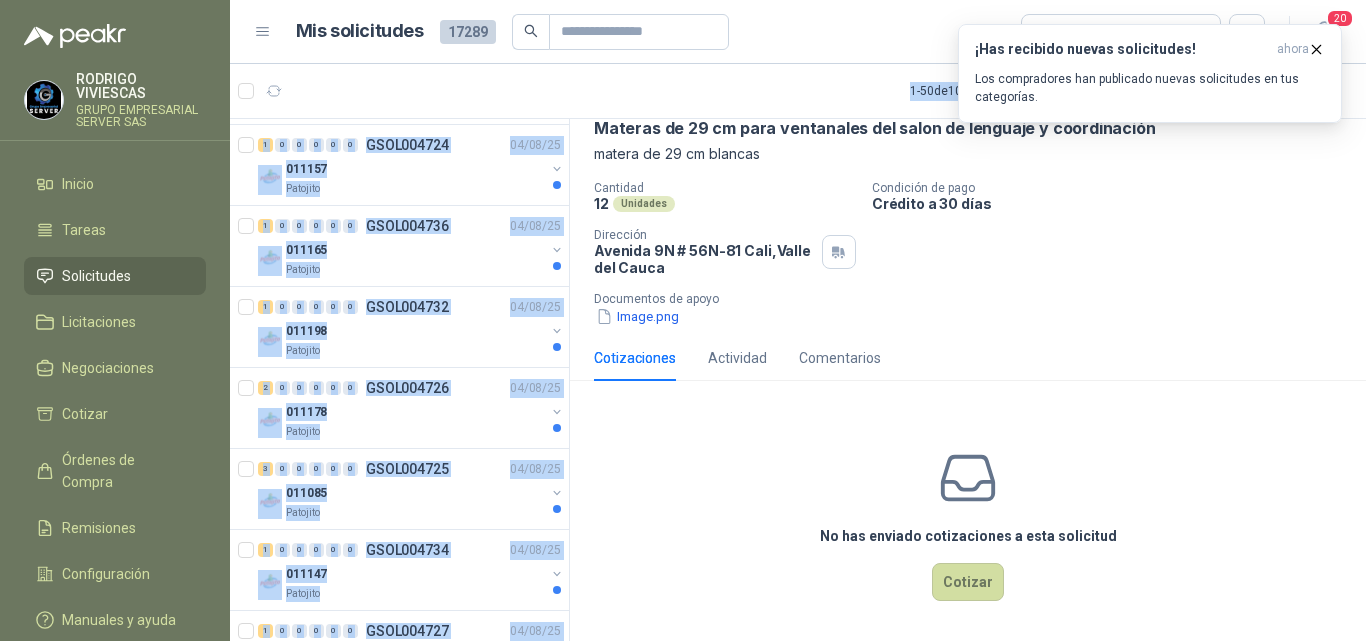 scroll, scrollTop: 0, scrollLeft: 0, axis: both 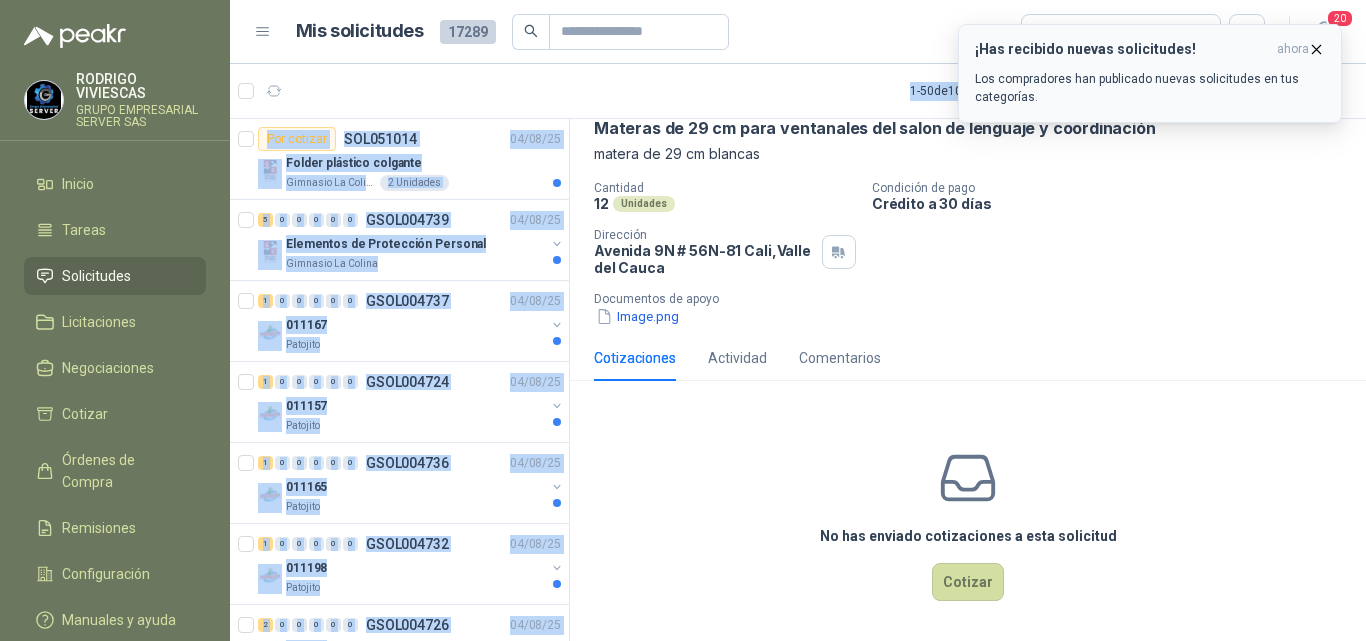 click 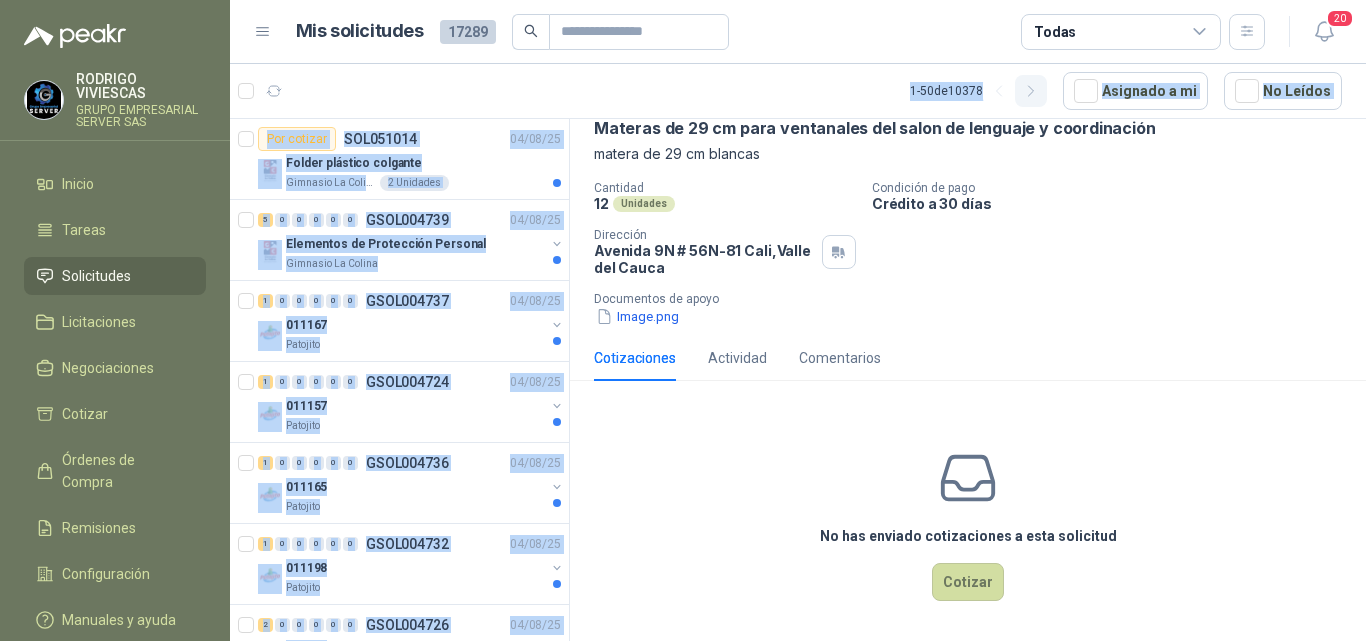 click 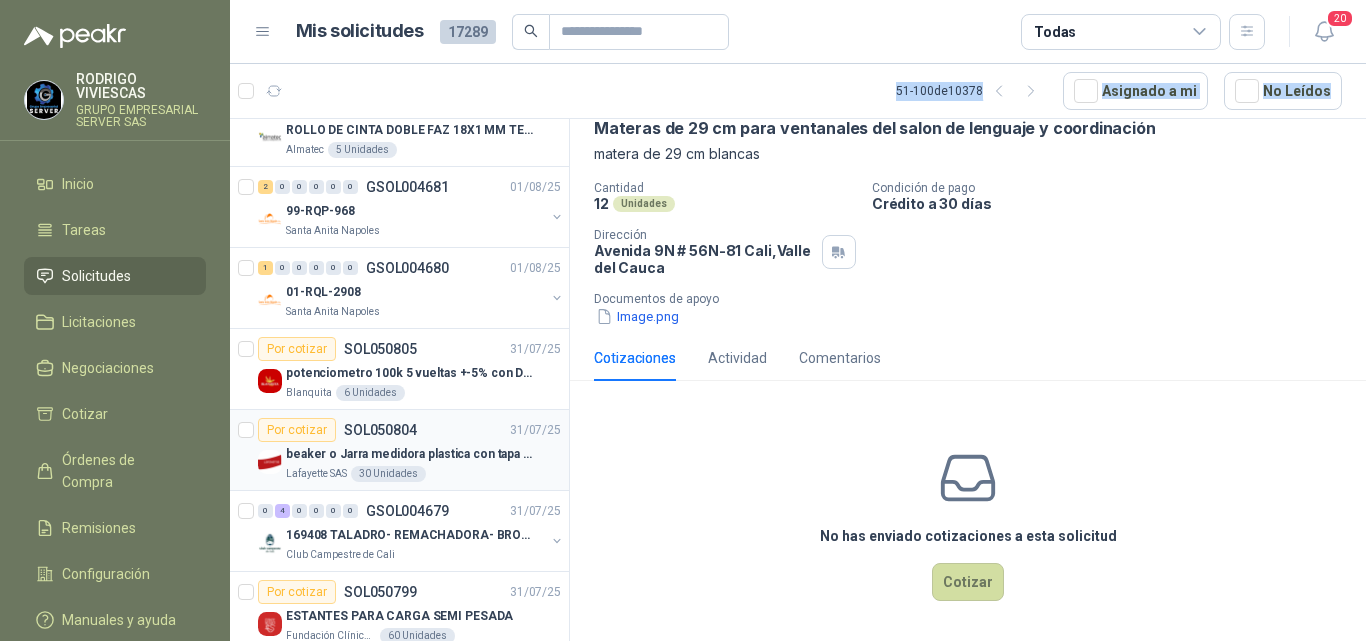 scroll, scrollTop: 500, scrollLeft: 0, axis: vertical 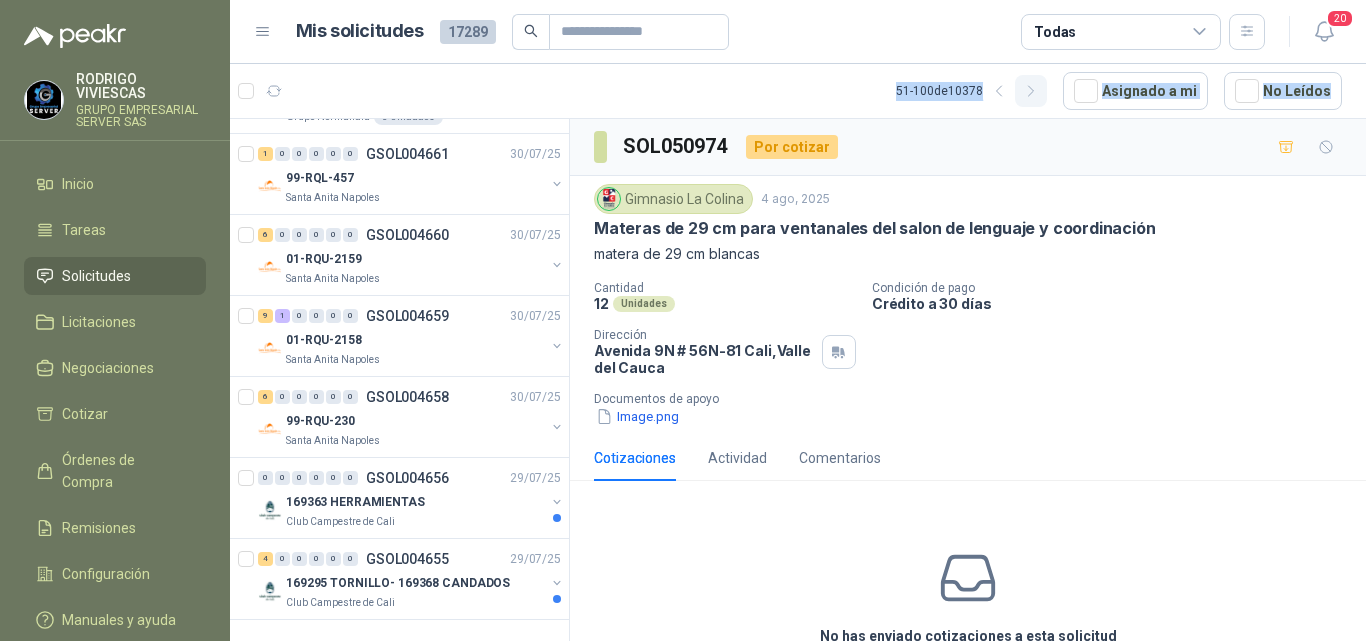 click 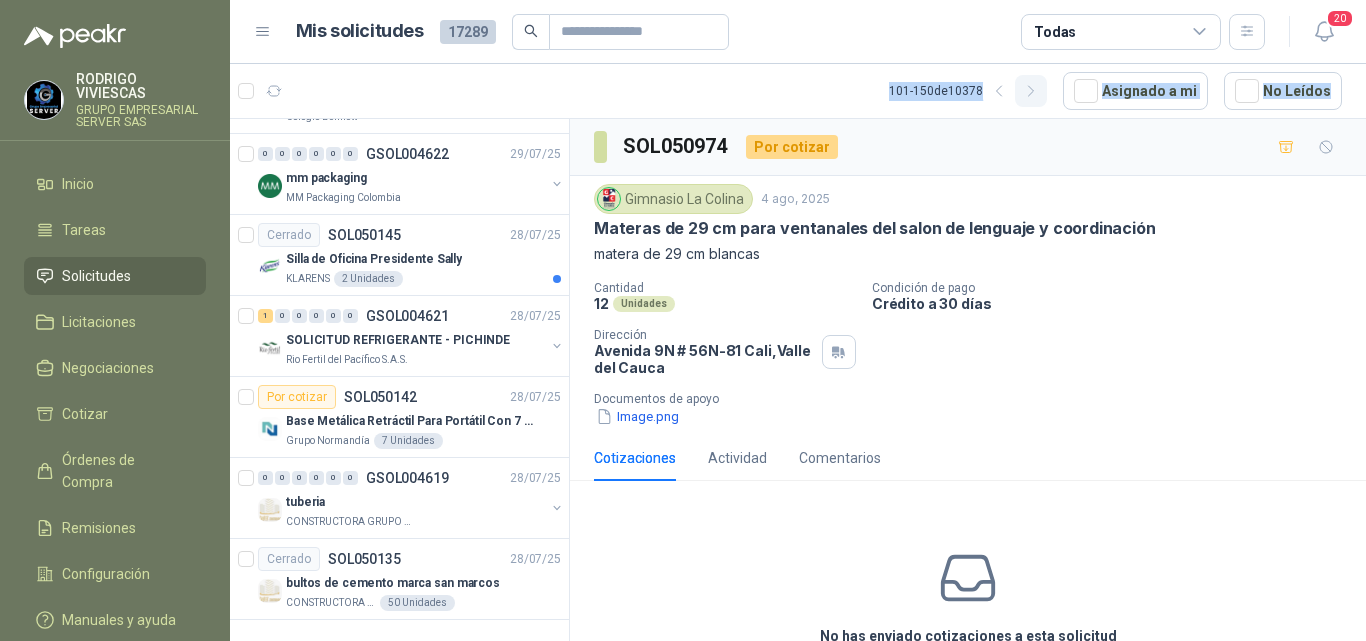 scroll, scrollTop: 3549, scrollLeft: 0, axis: vertical 